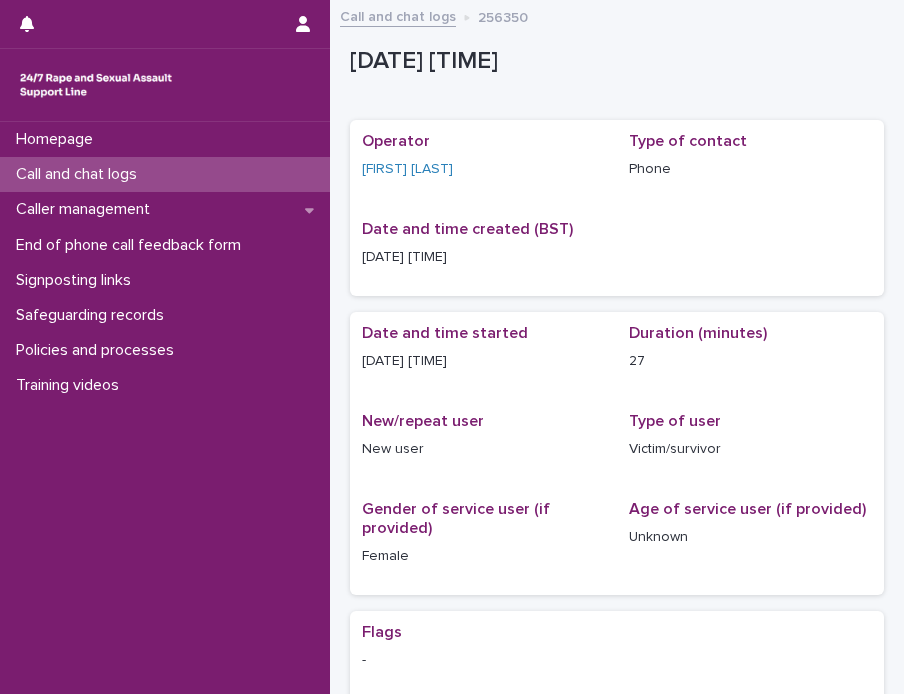 scroll, scrollTop: 0, scrollLeft: 0, axis: both 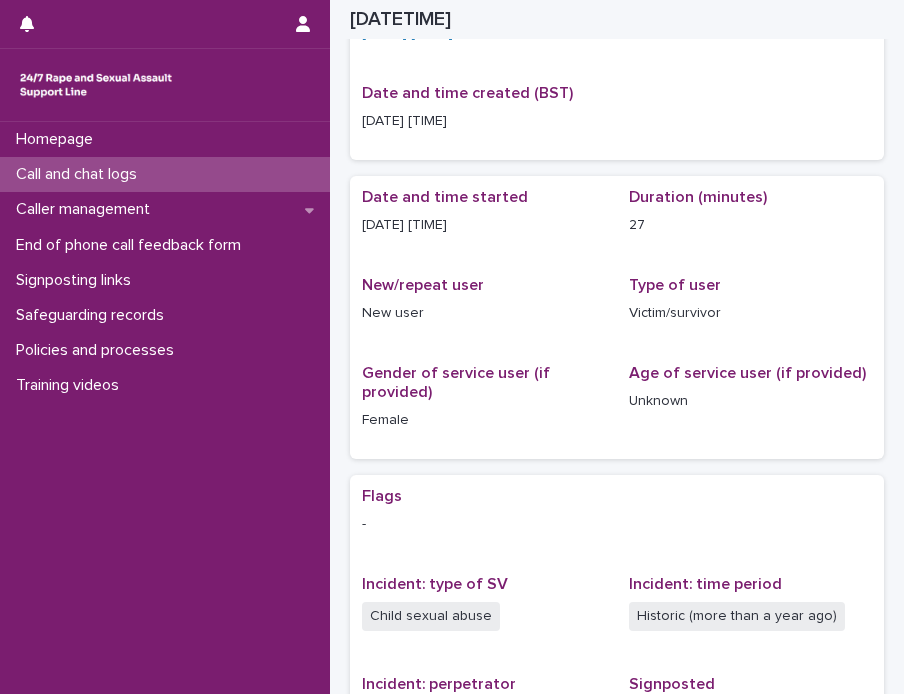 click on "Call and chat logs" at bounding box center (80, 174) 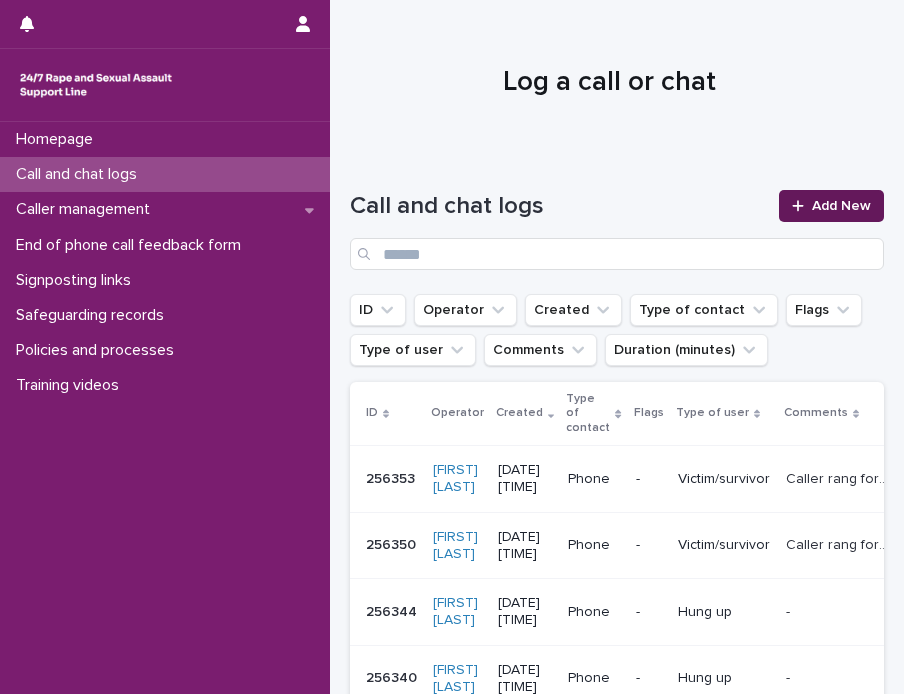 click on "Add New" at bounding box center [831, 206] 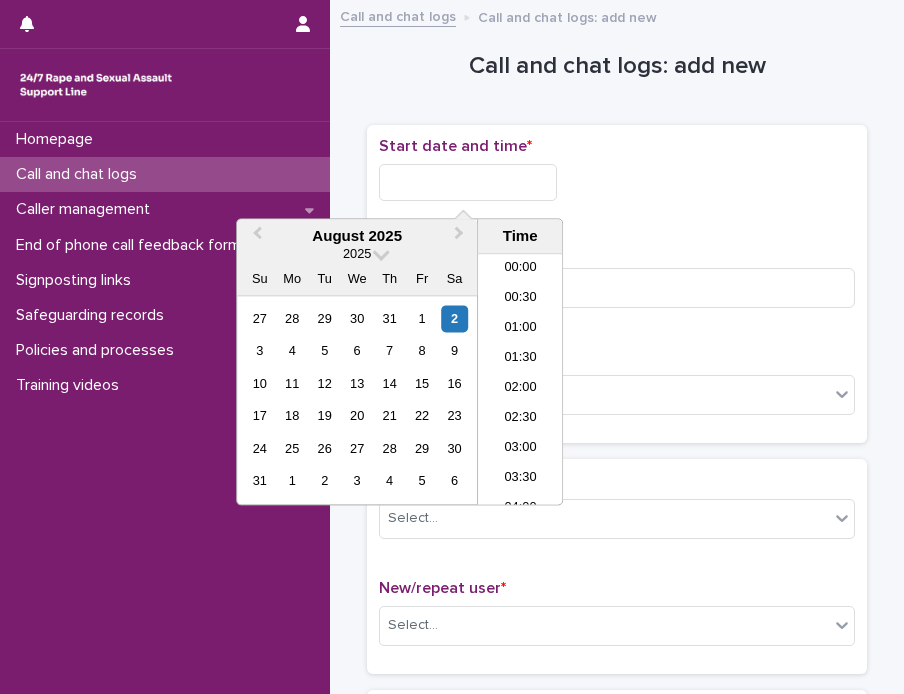 click at bounding box center (468, 182) 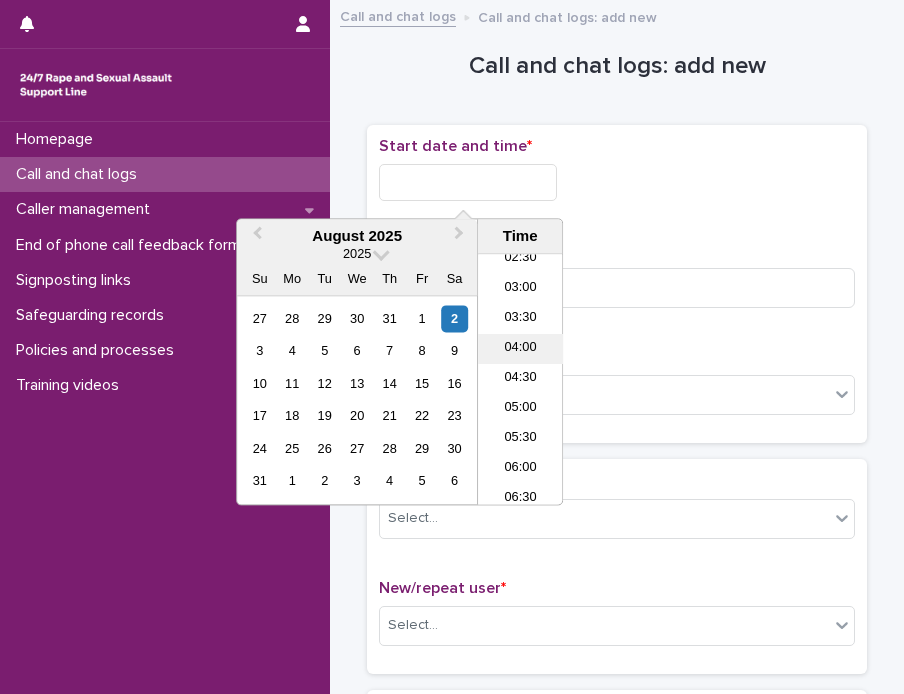 click on "04:00" at bounding box center [520, 350] 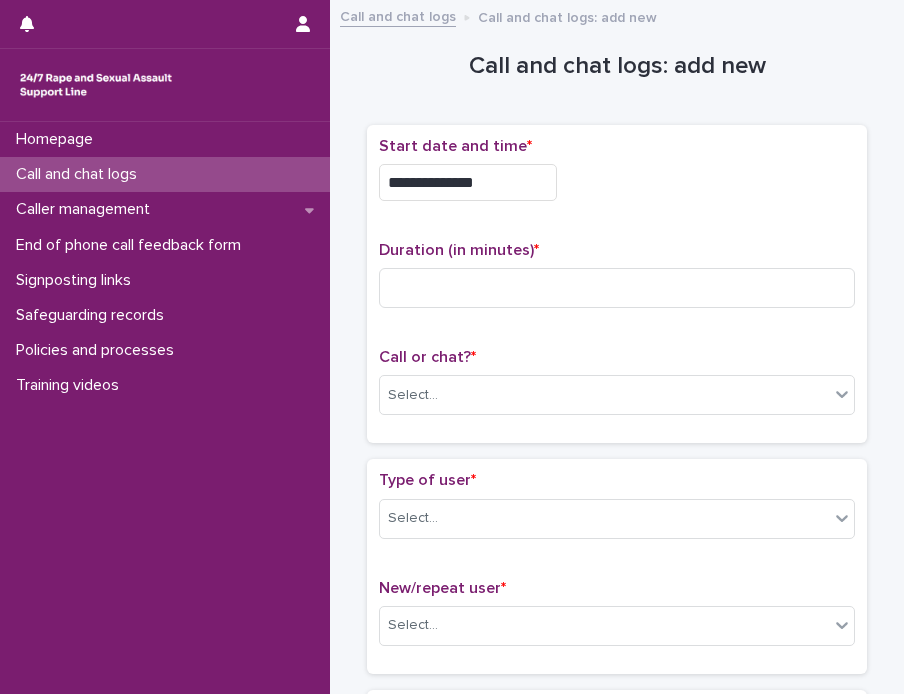 click on "**********" at bounding box center [468, 182] 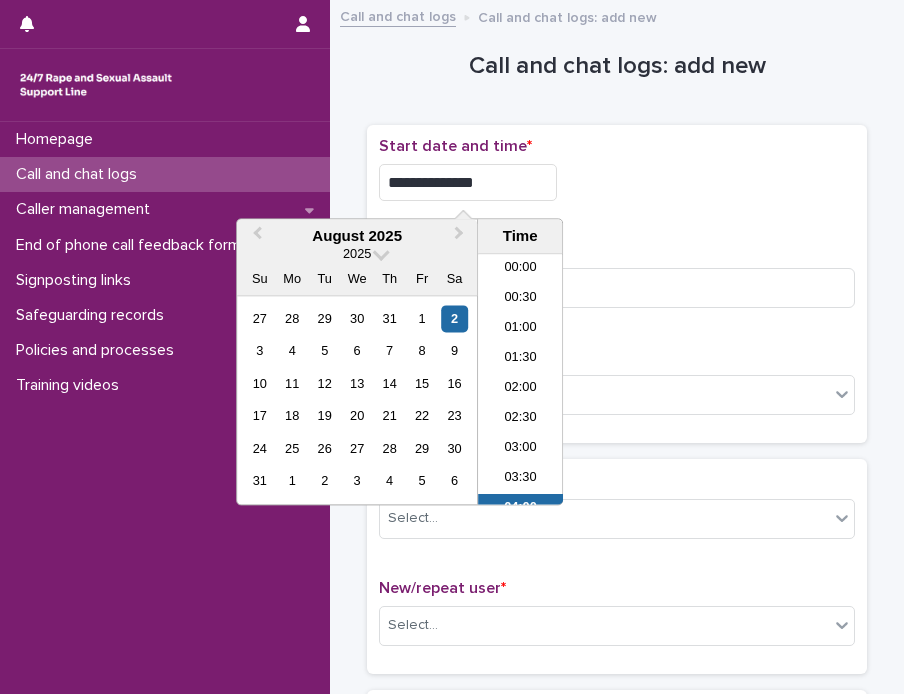click on "**********" at bounding box center [468, 182] 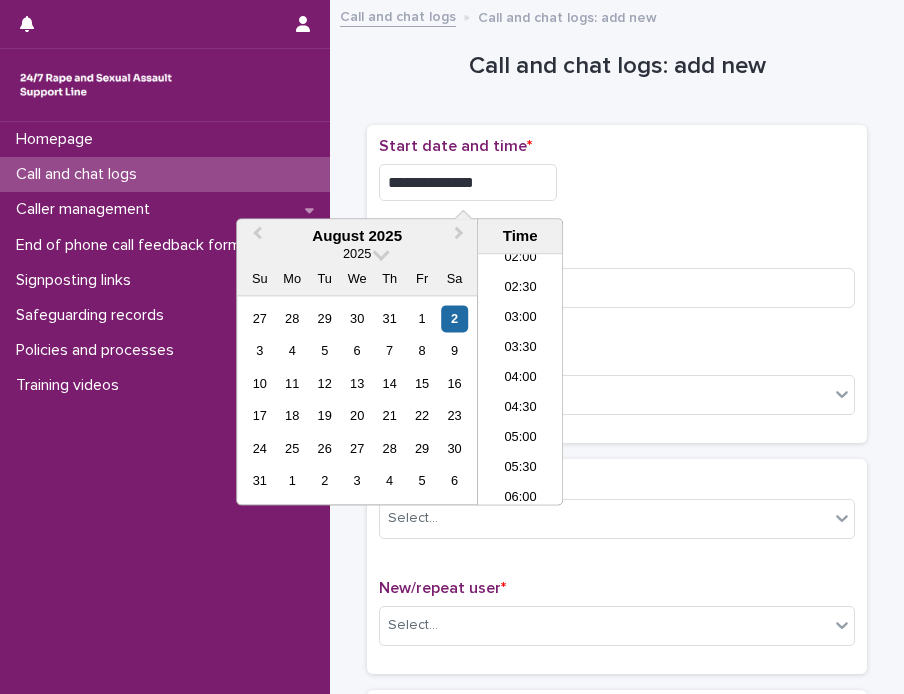type on "**********" 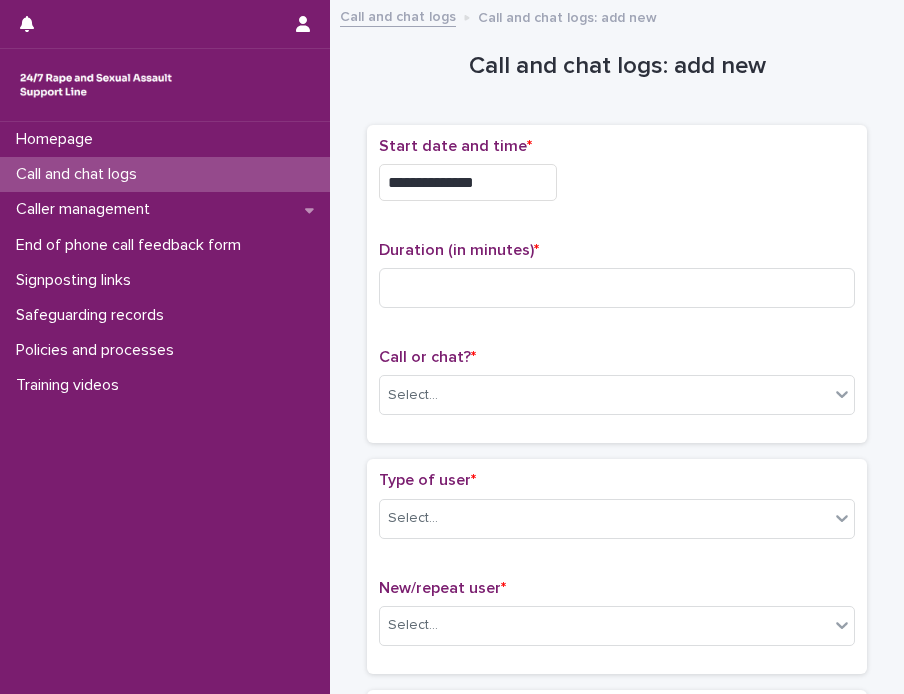 click on "**********" at bounding box center (617, 182) 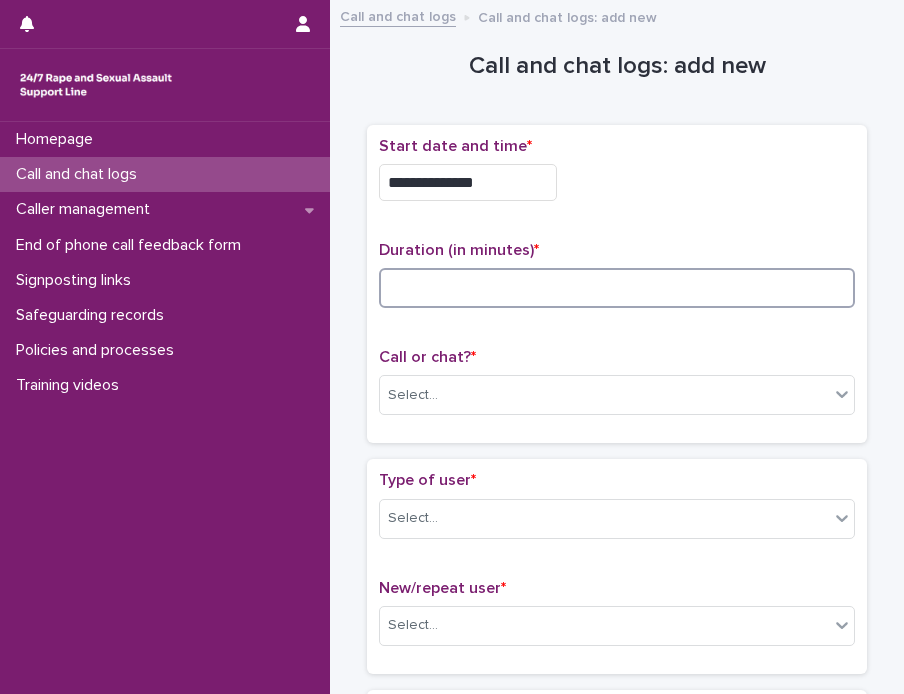 click at bounding box center [617, 288] 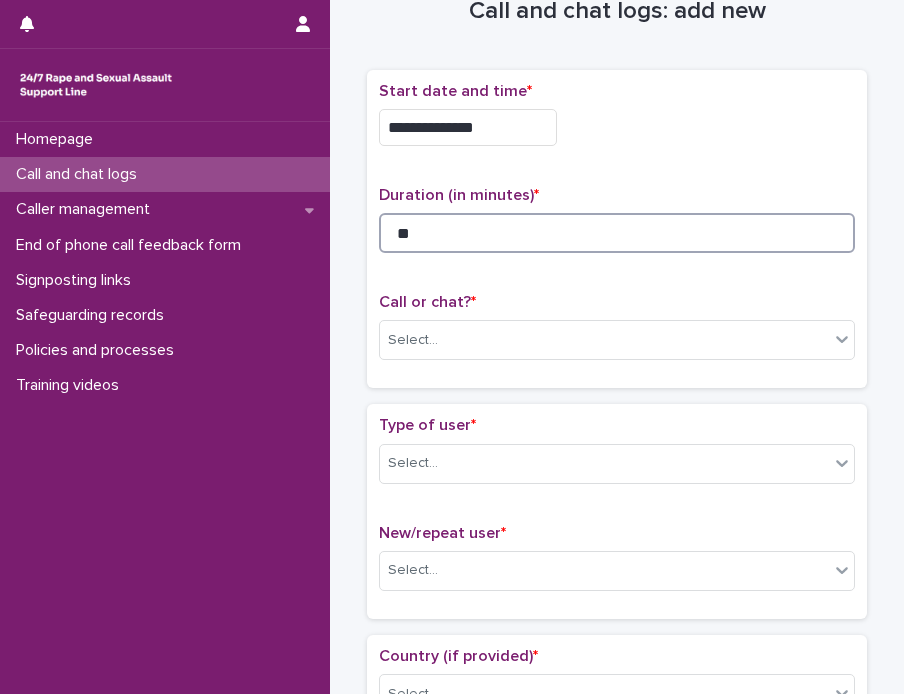 scroll, scrollTop: 100, scrollLeft: 0, axis: vertical 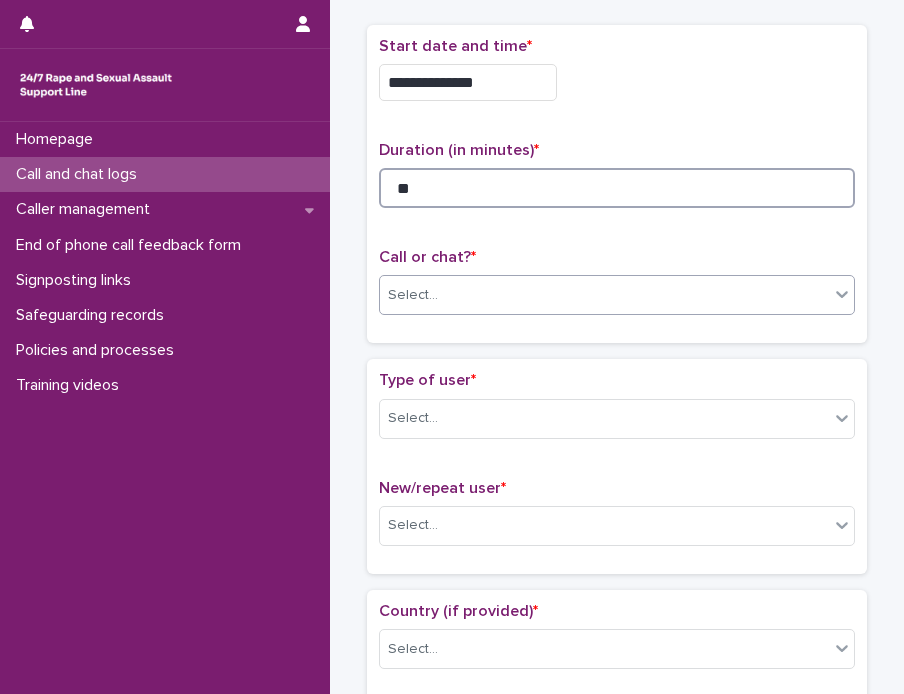 type on "**" 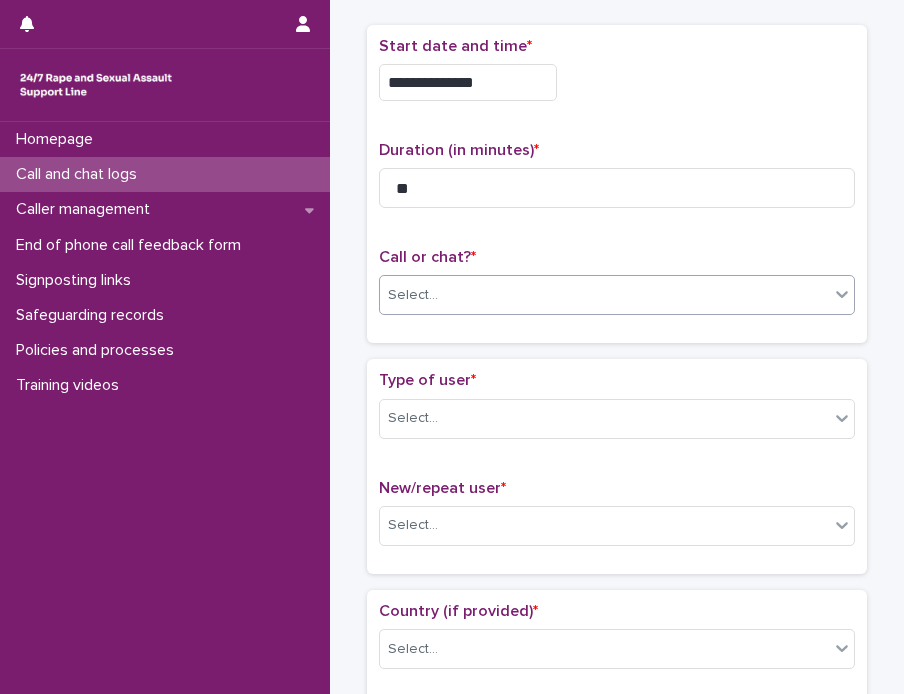 click 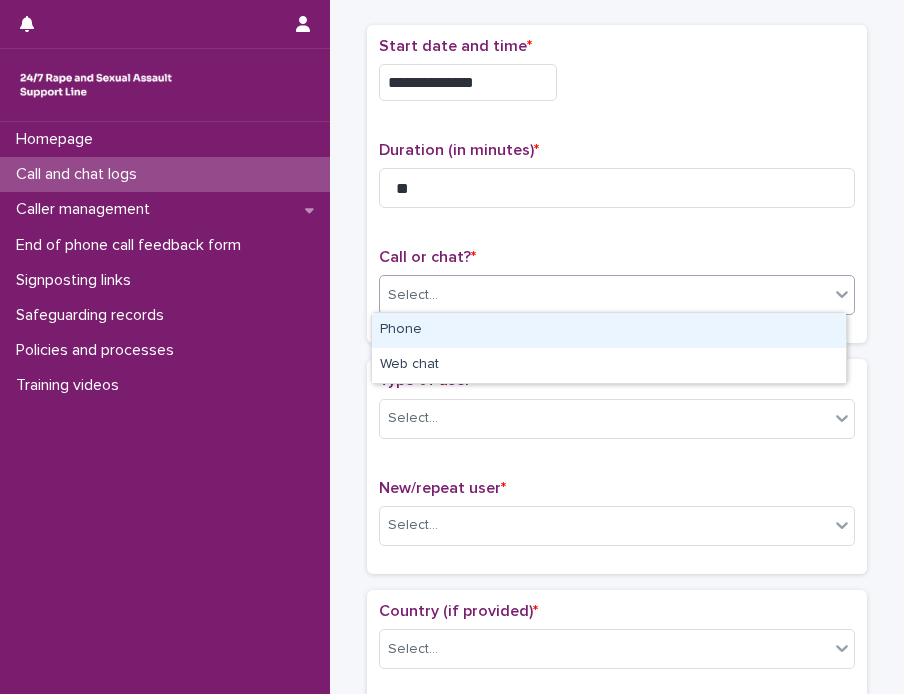 click on "Phone" at bounding box center (609, 330) 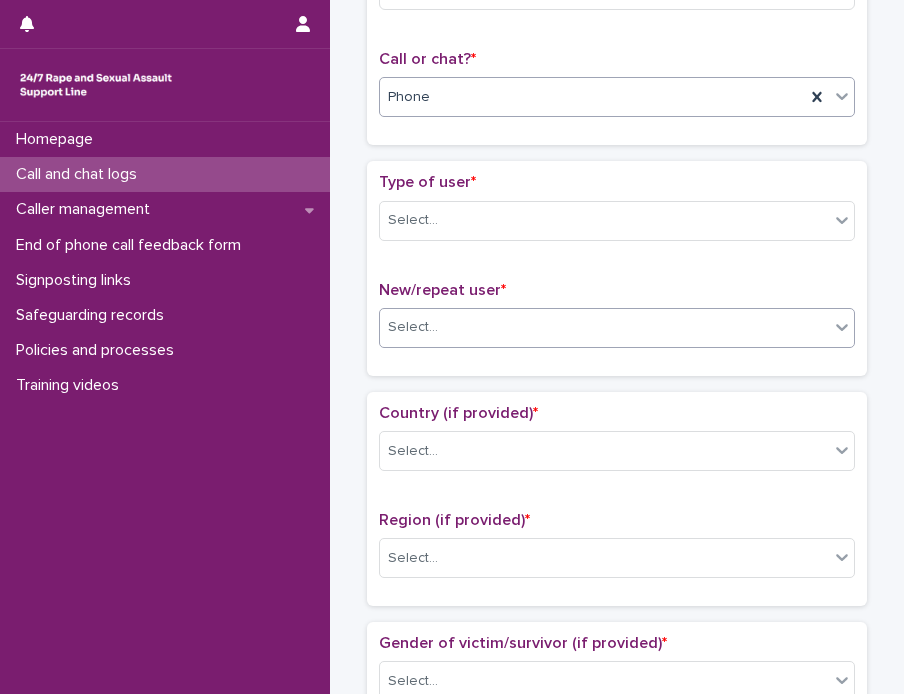 scroll, scrollTop: 300, scrollLeft: 0, axis: vertical 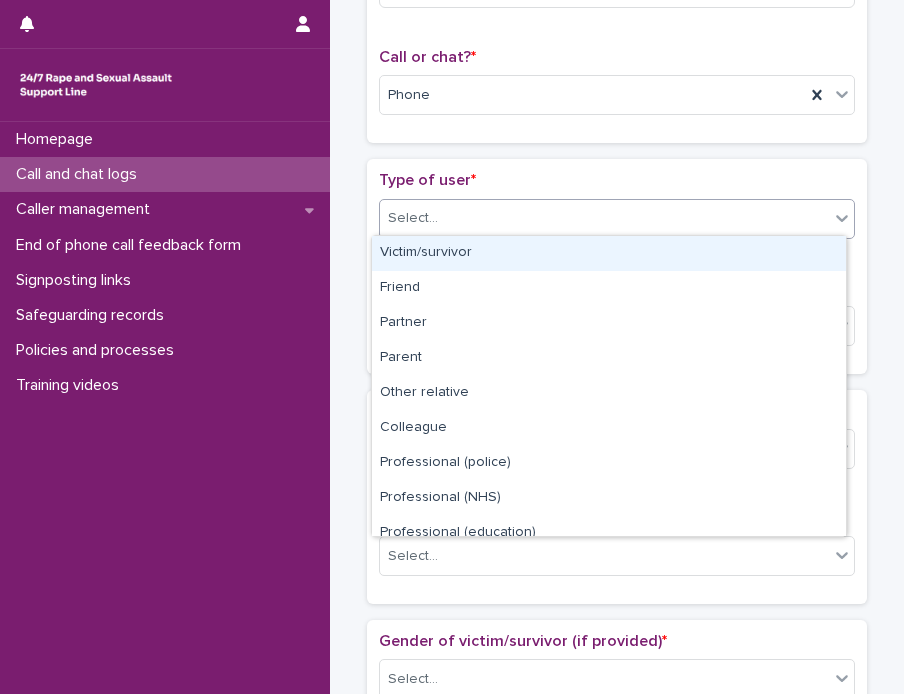 click 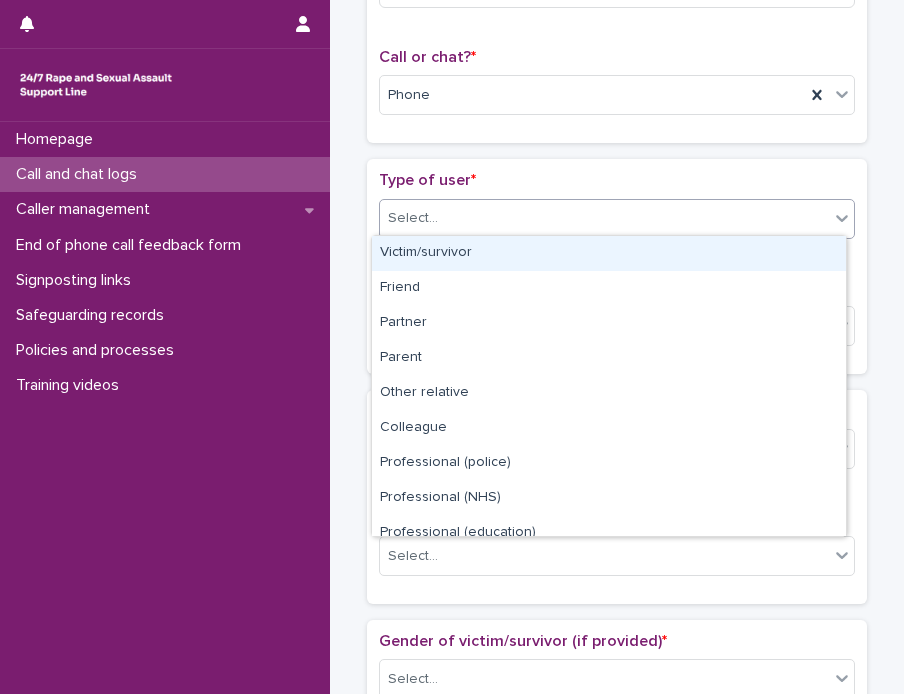 click on "Victim/survivor" at bounding box center [609, 253] 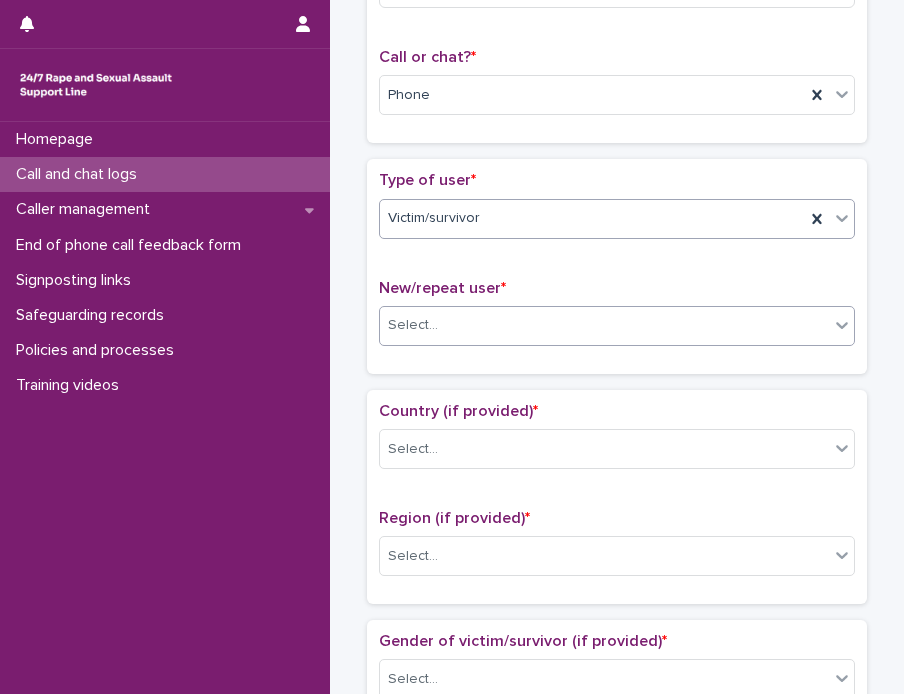 click 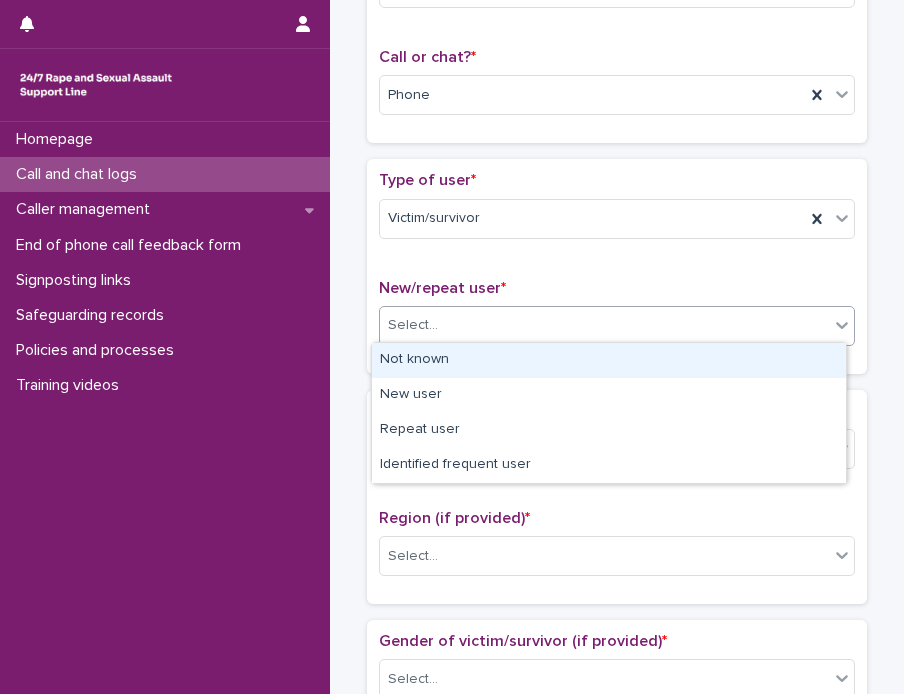 click 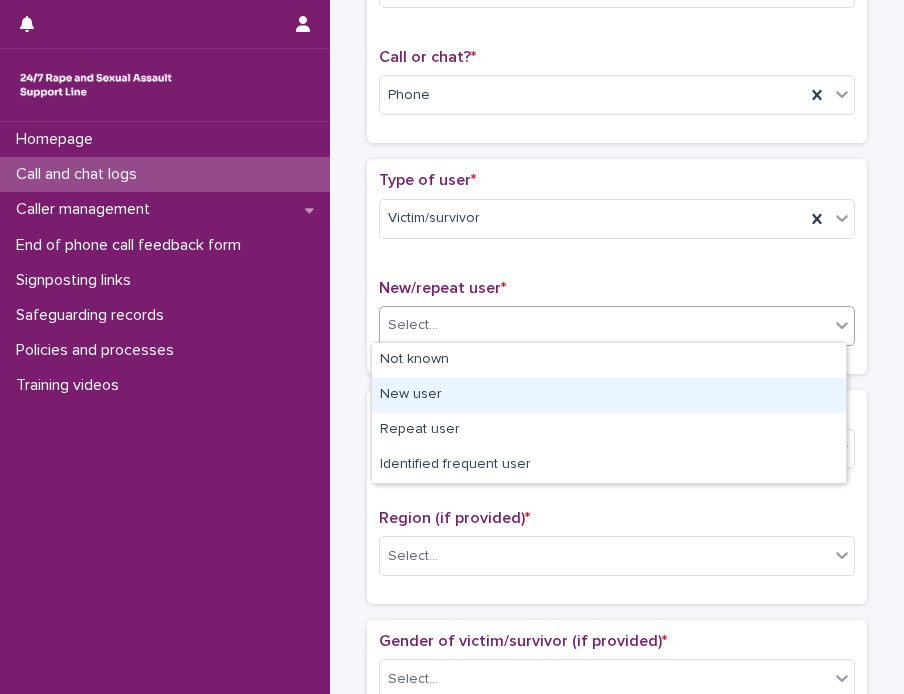 click on "New user" at bounding box center (609, 395) 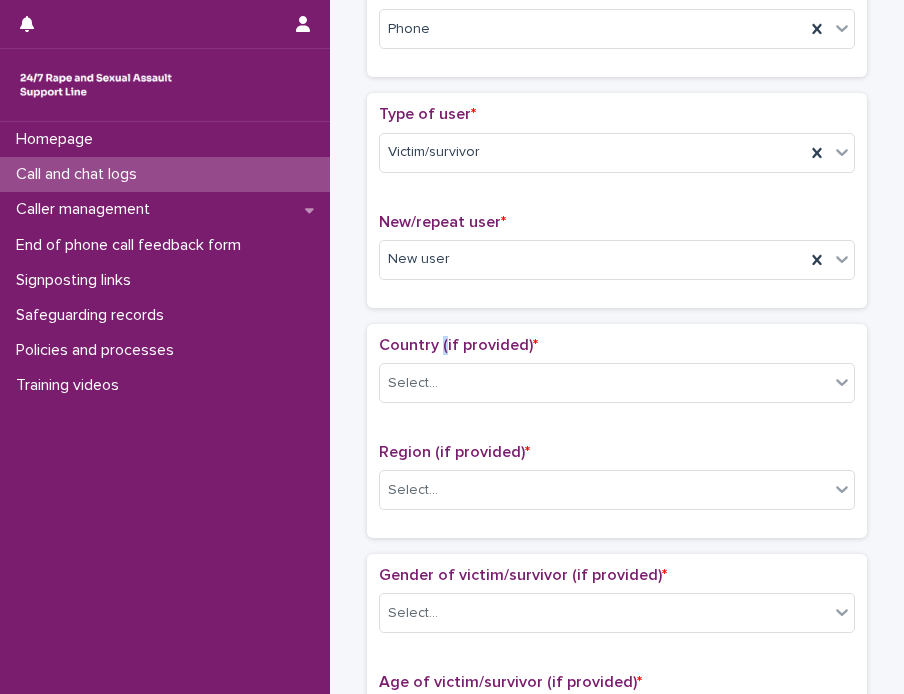 scroll, scrollTop: 400, scrollLeft: 0, axis: vertical 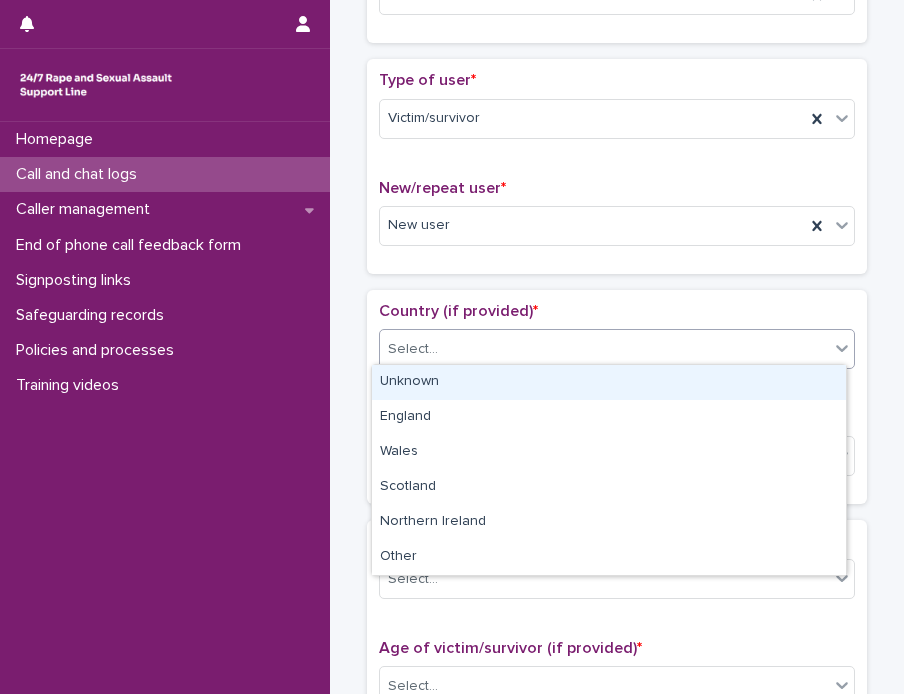 click 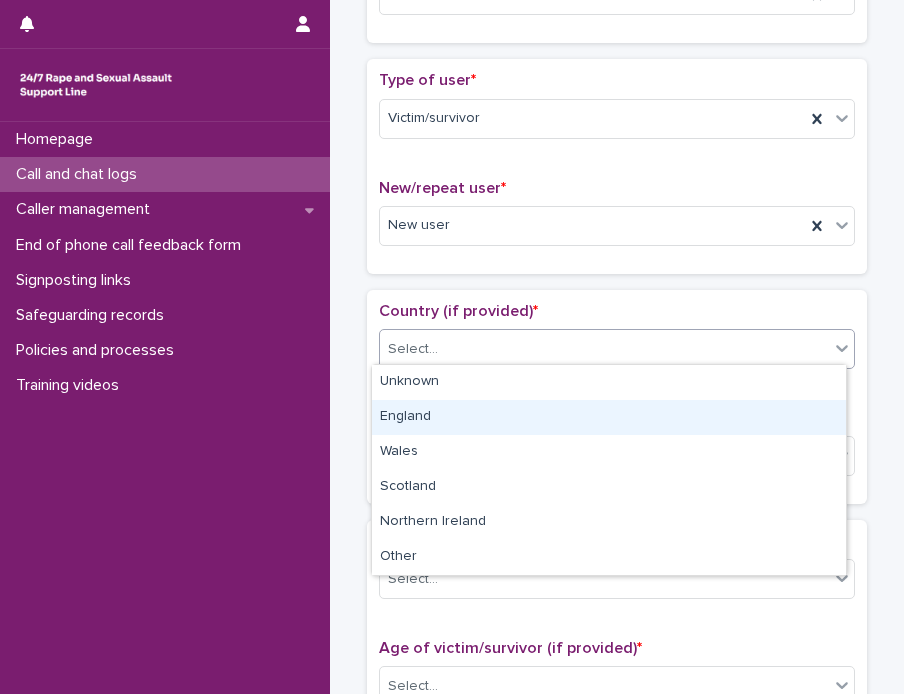 drag, startPoint x: 422, startPoint y: 417, endPoint x: 447, endPoint y: 391, distance: 36.069378 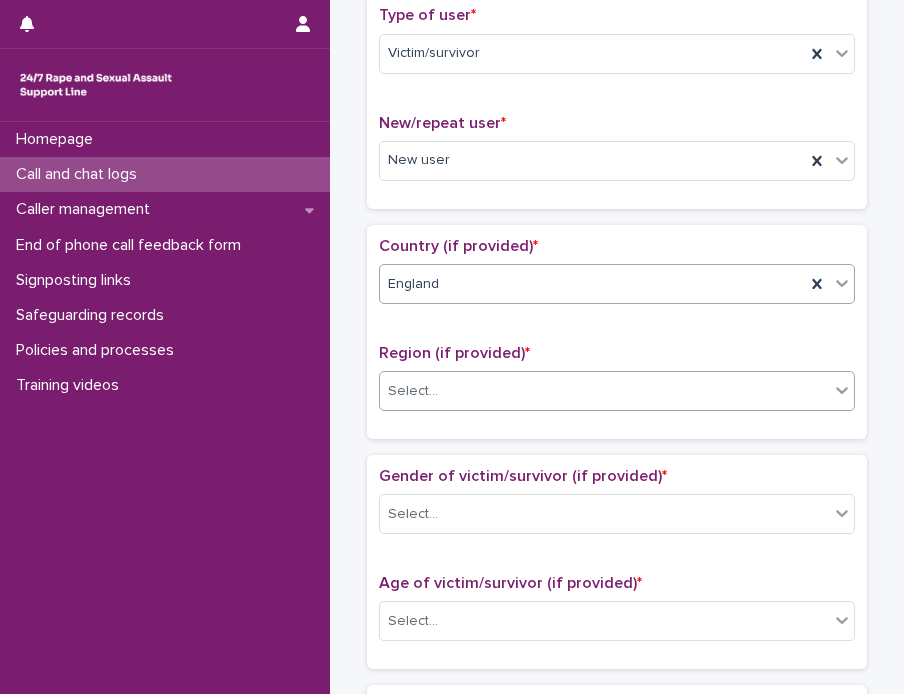 scroll, scrollTop: 500, scrollLeft: 0, axis: vertical 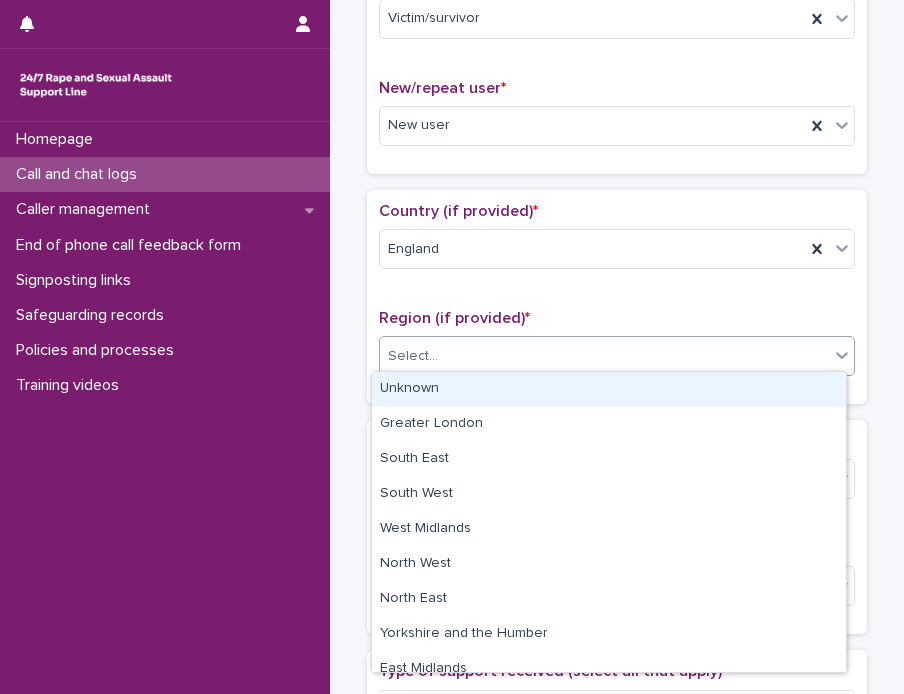 click 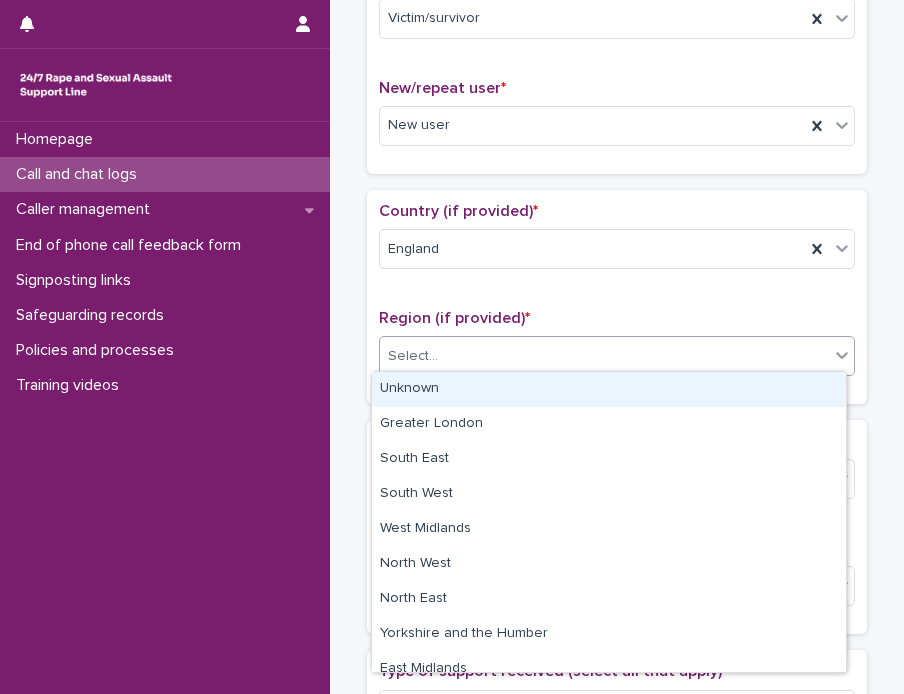 click on "Unknown" at bounding box center (609, 389) 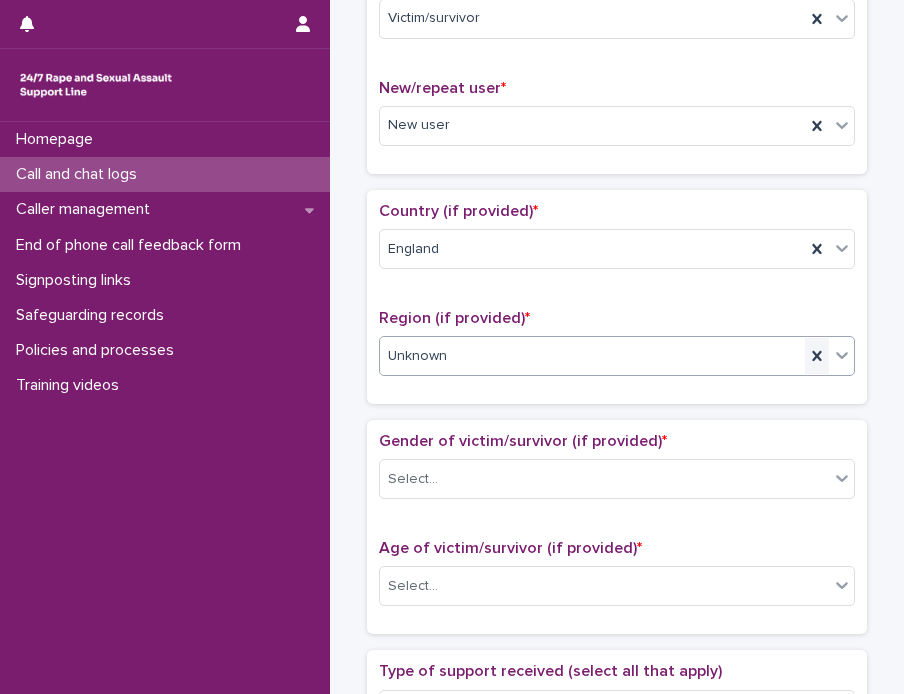 click 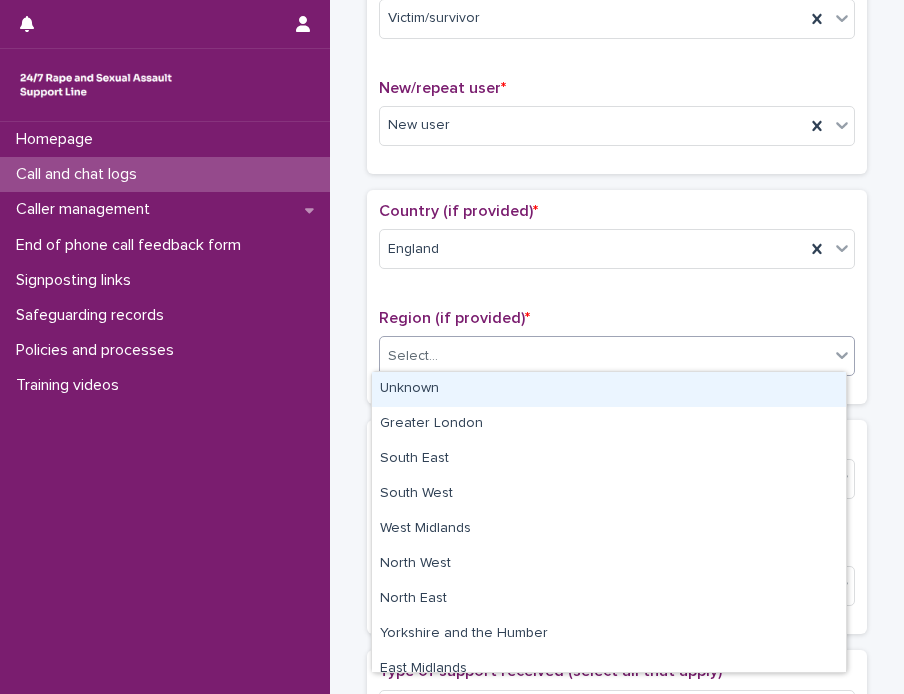 click 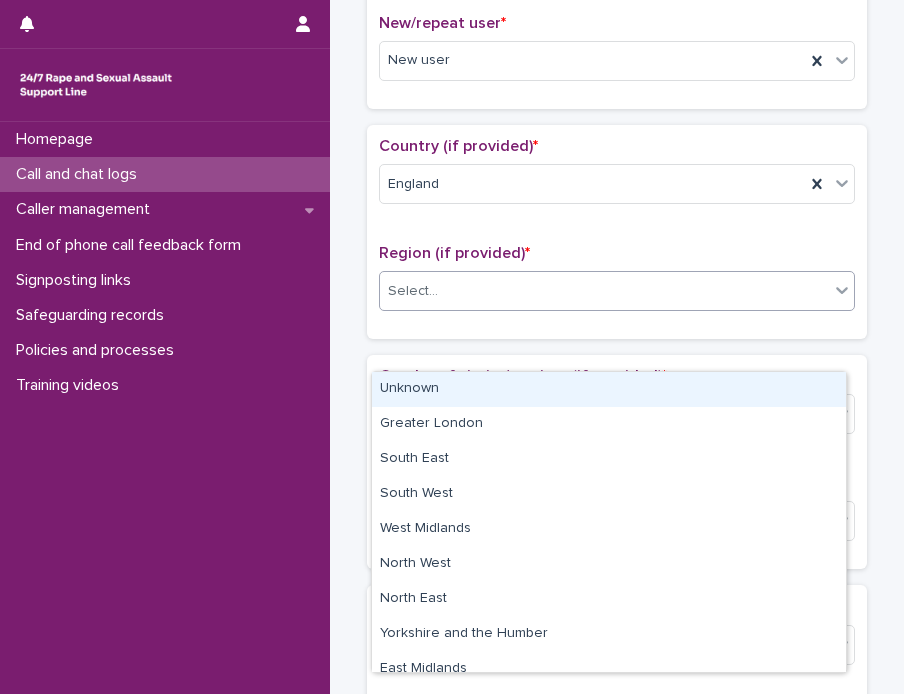 scroll, scrollTop: 600, scrollLeft: 0, axis: vertical 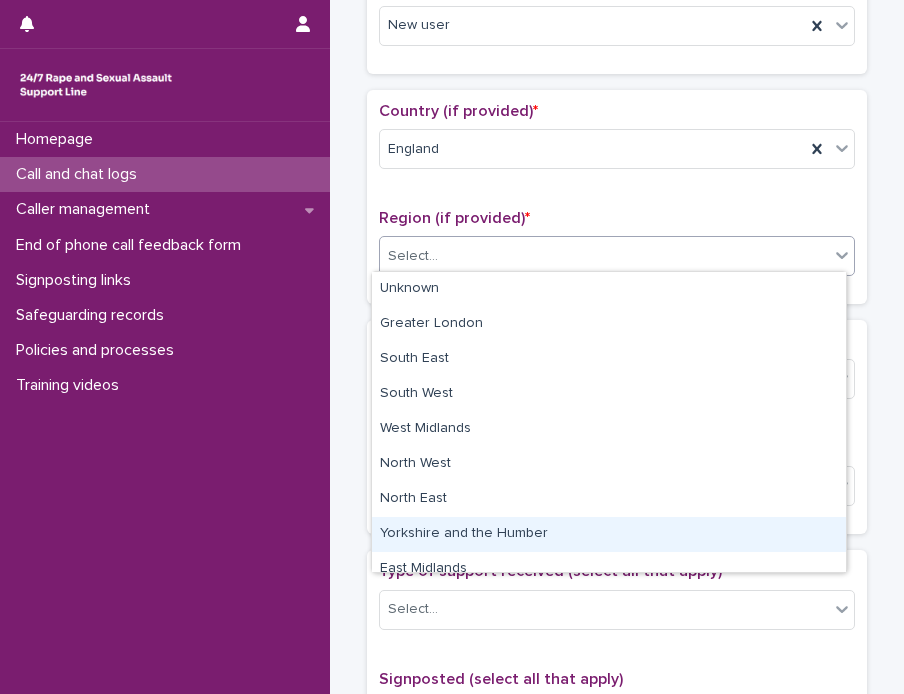 click on "Yorkshire and the Humber" at bounding box center [609, 534] 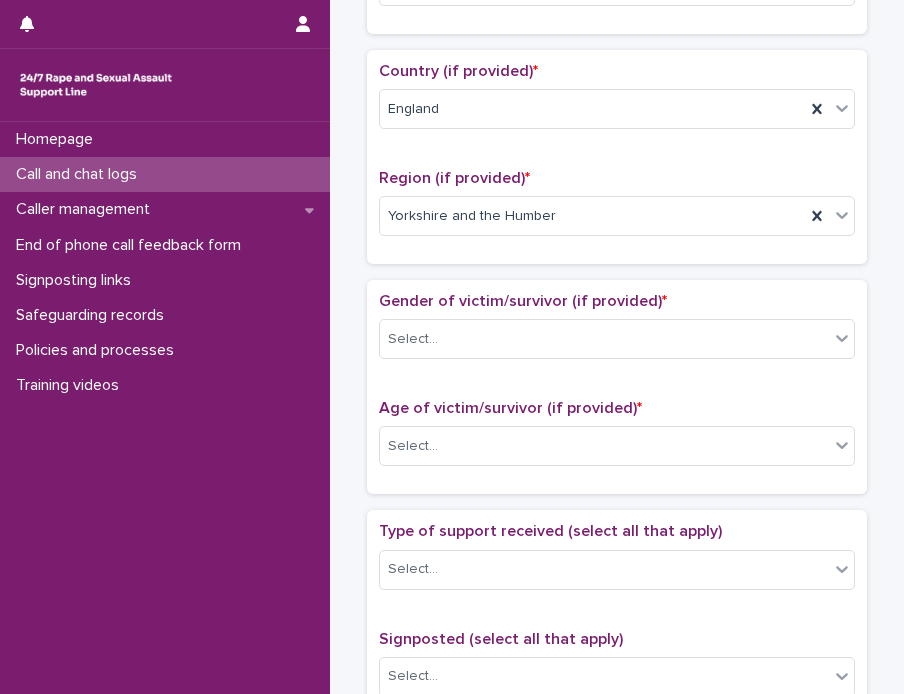 scroll, scrollTop: 700, scrollLeft: 0, axis: vertical 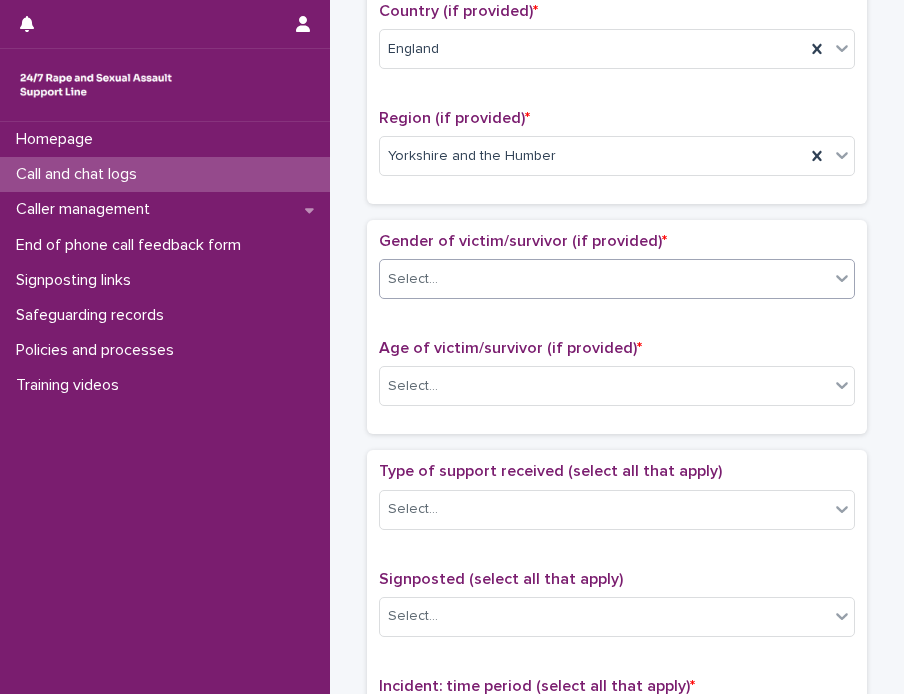 click 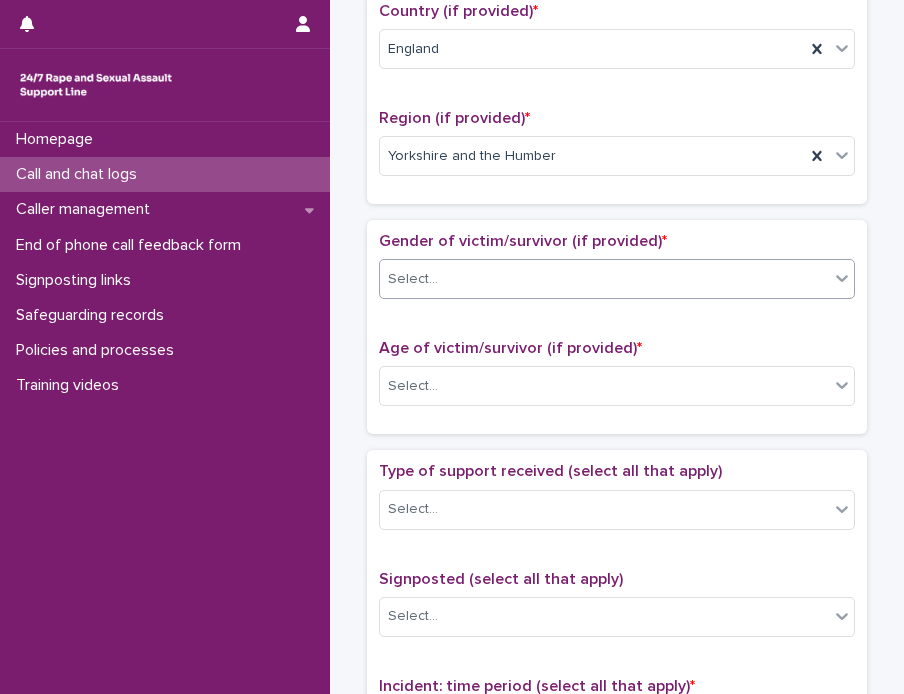 click 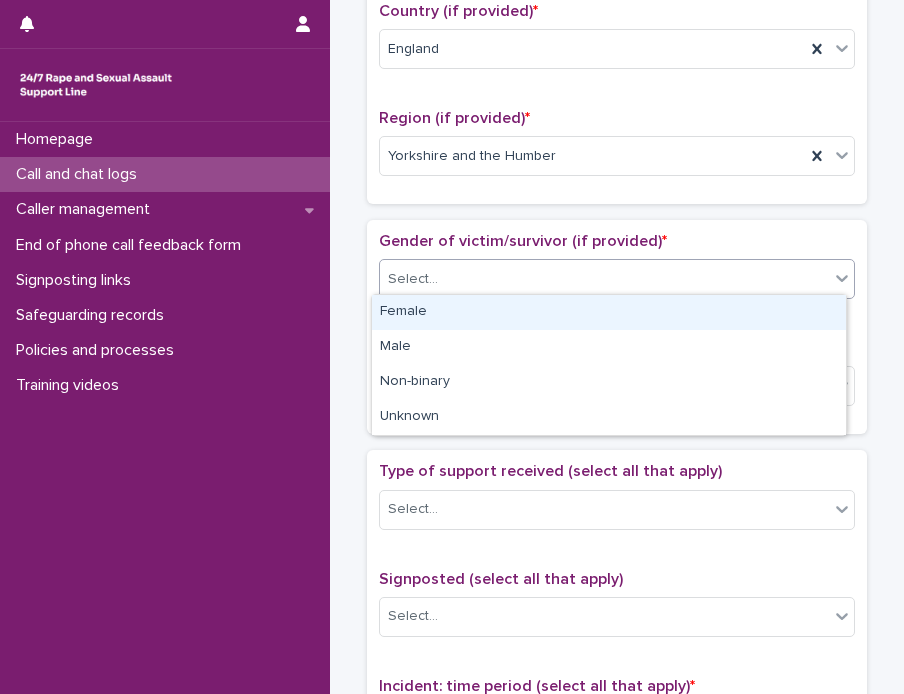 click 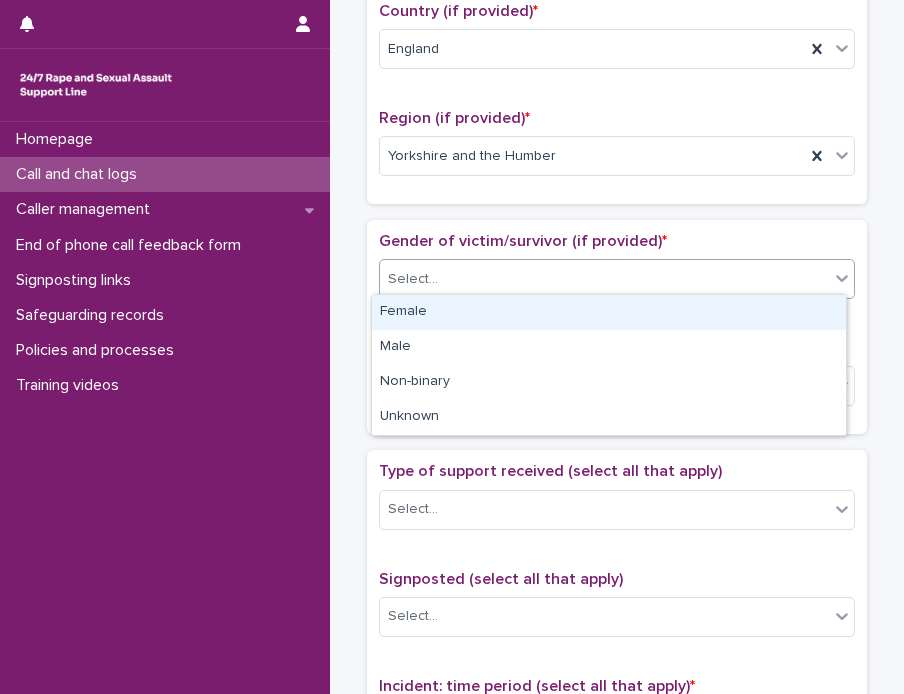 click on "Female" at bounding box center (609, 312) 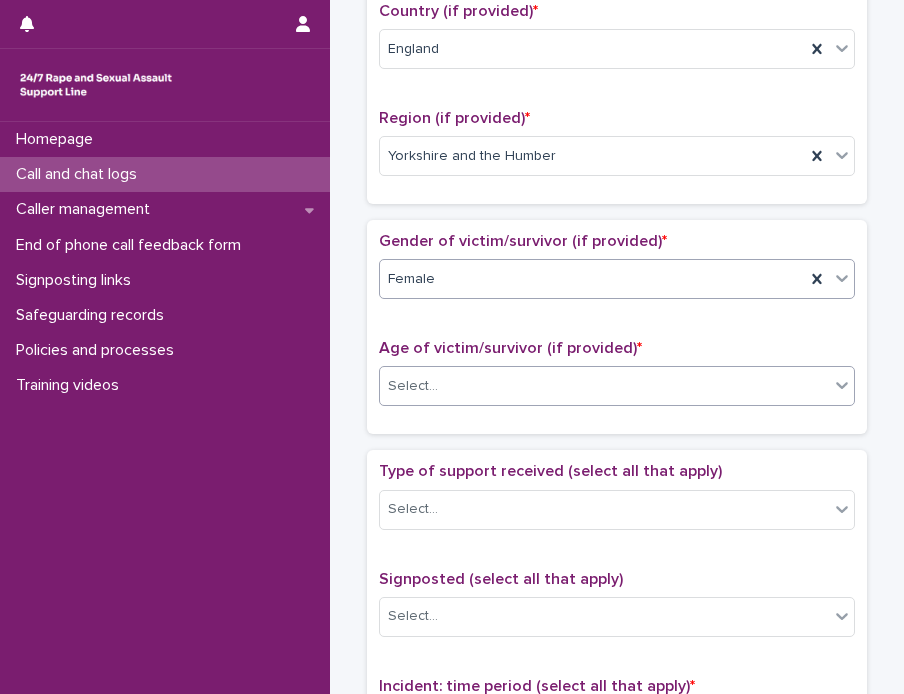 click 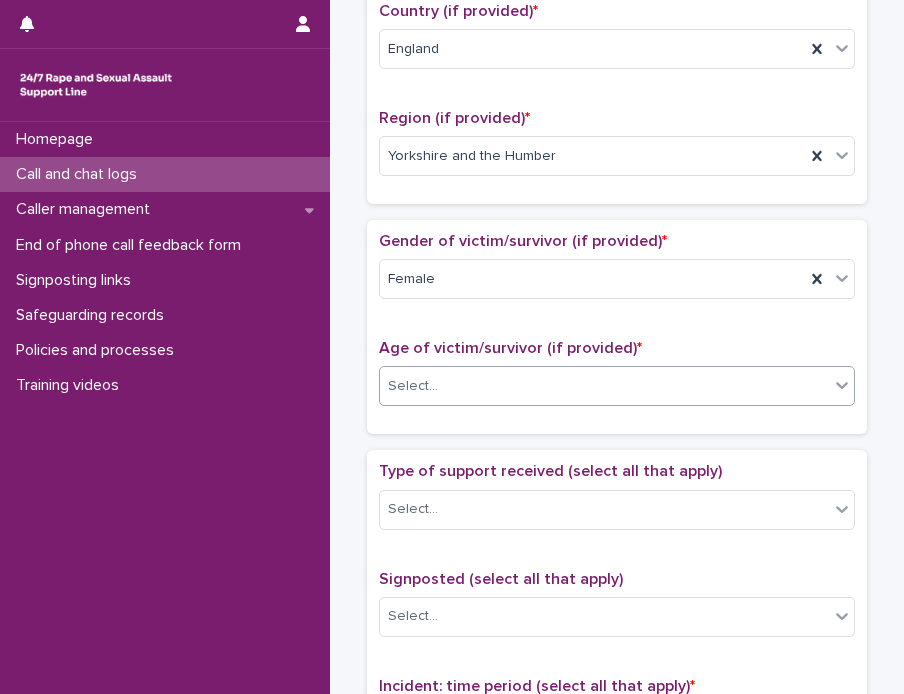 click 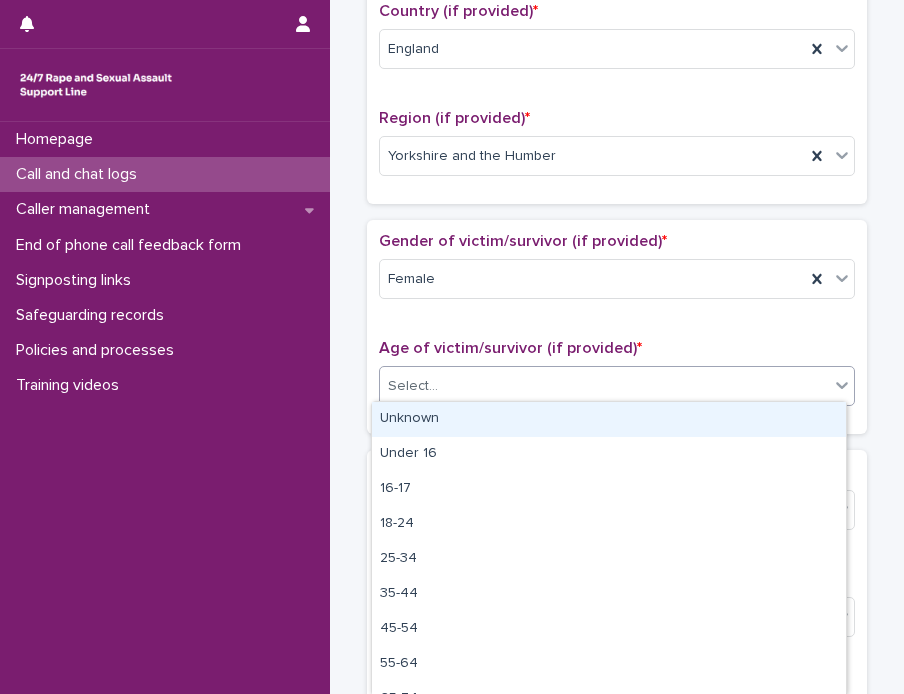 click 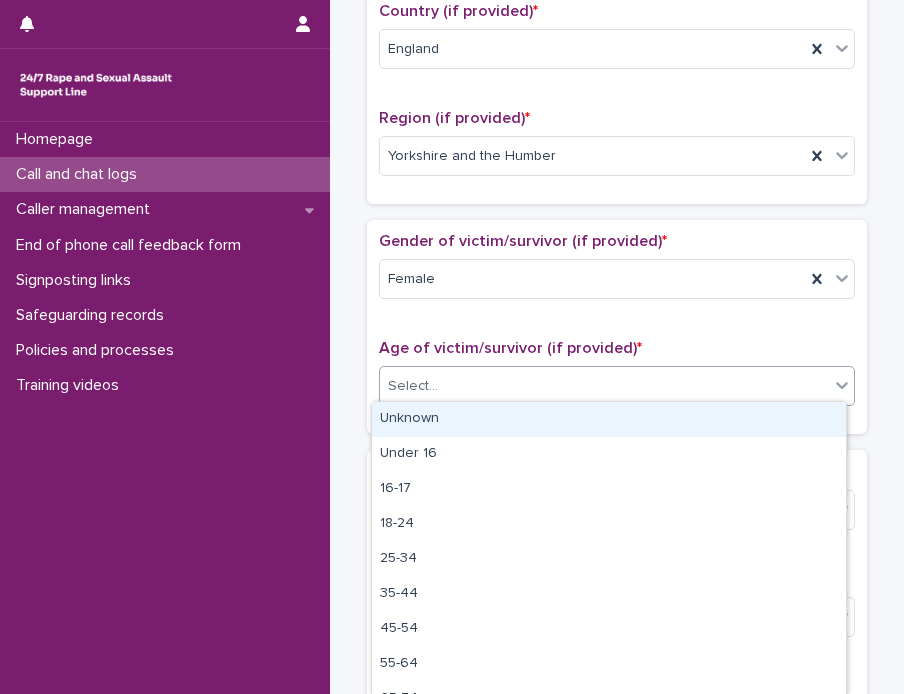 click 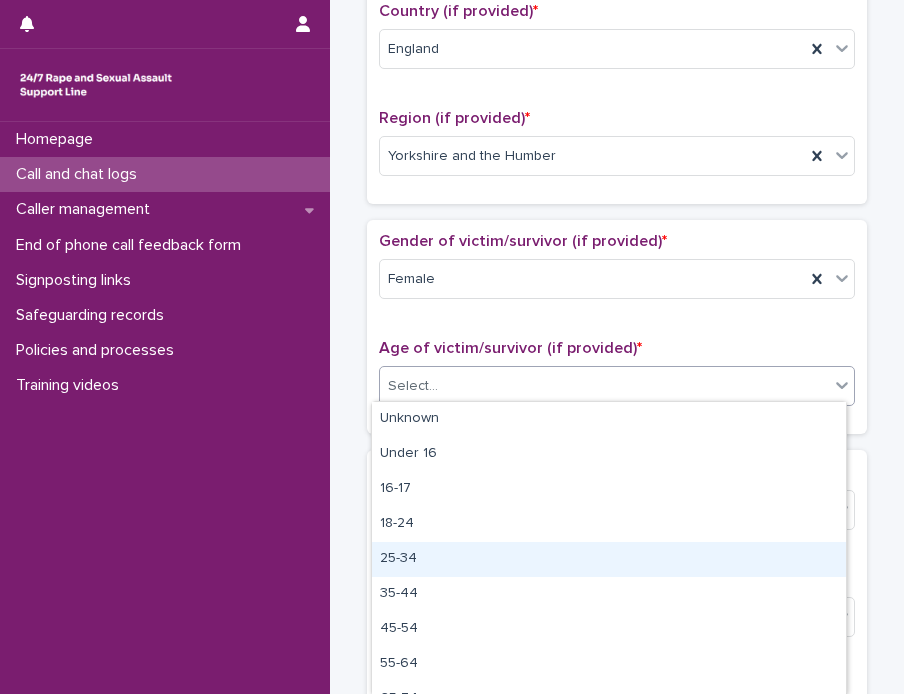 scroll, scrollTop: 57, scrollLeft: 0, axis: vertical 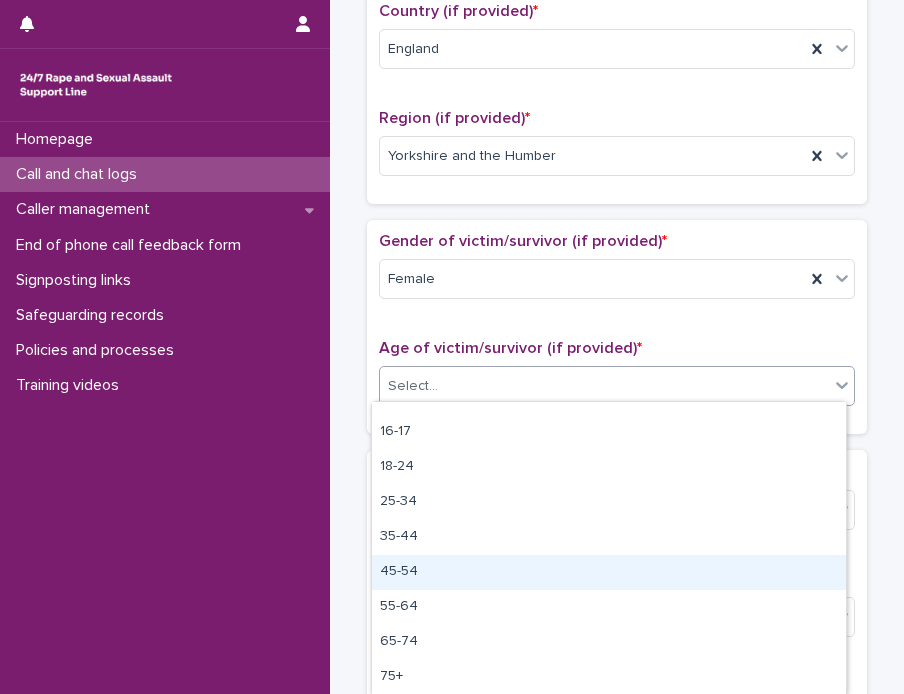 click on "45-54" at bounding box center (609, 572) 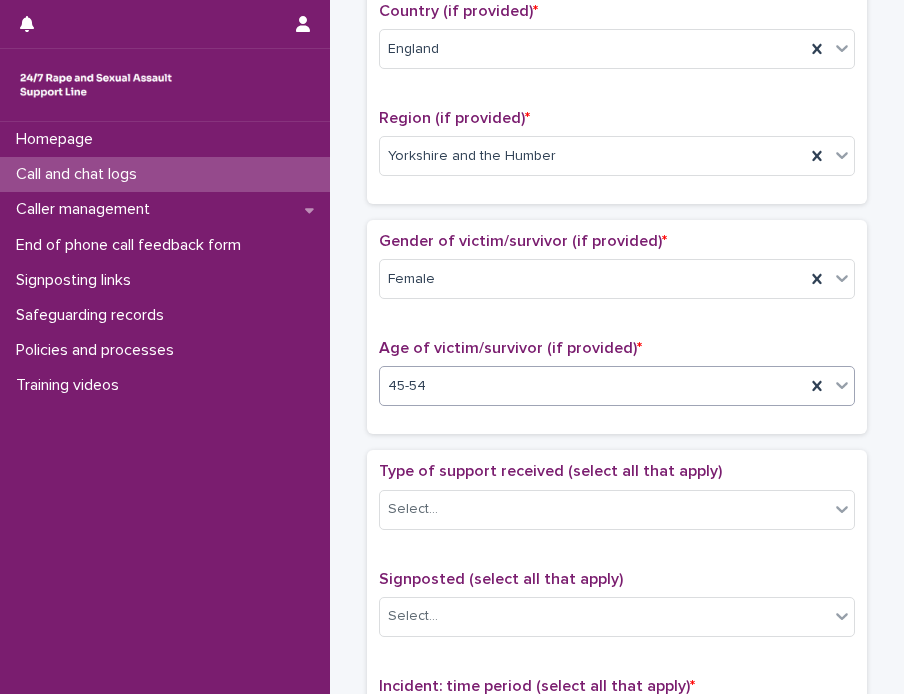 scroll, scrollTop: 800, scrollLeft: 0, axis: vertical 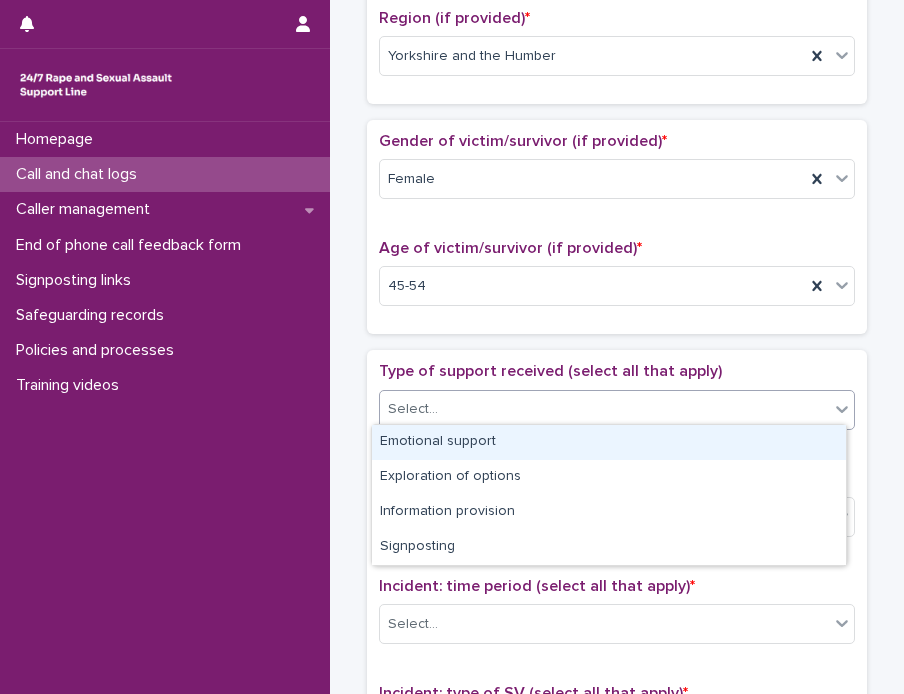 click 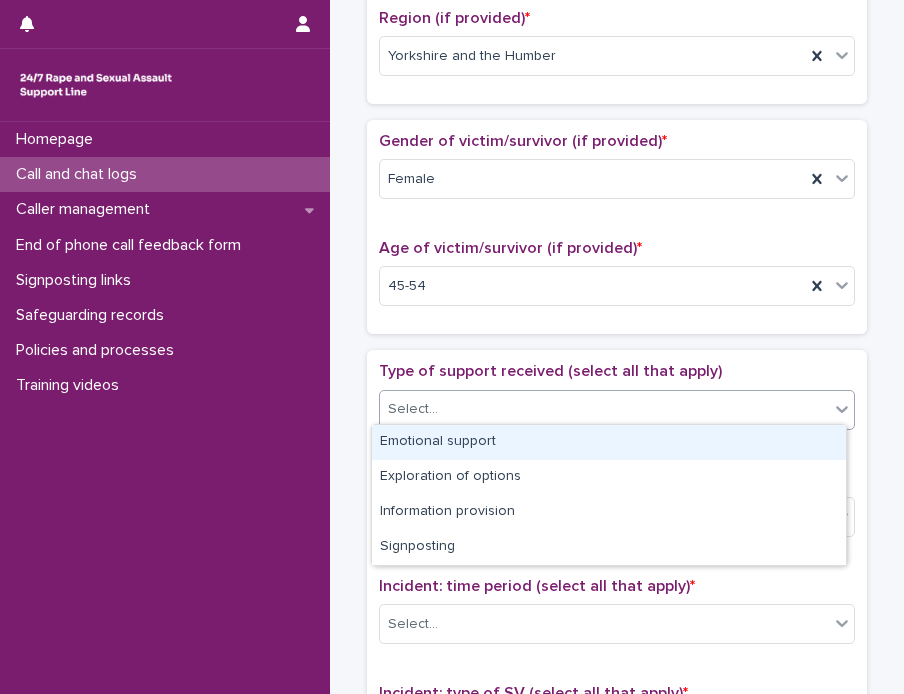 click on "Emotional support" at bounding box center [609, 442] 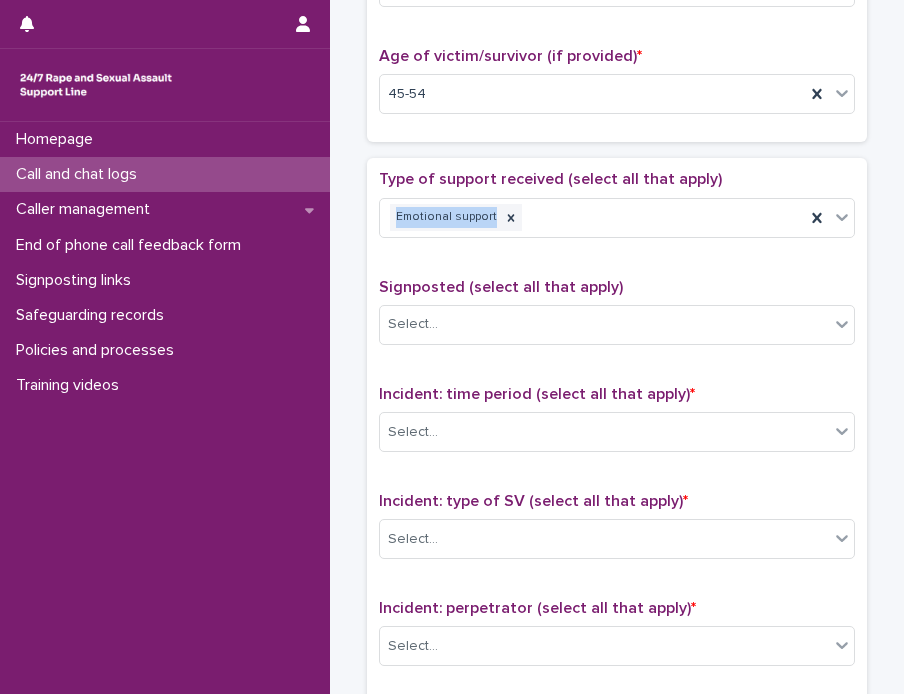 scroll, scrollTop: 1000, scrollLeft: 0, axis: vertical 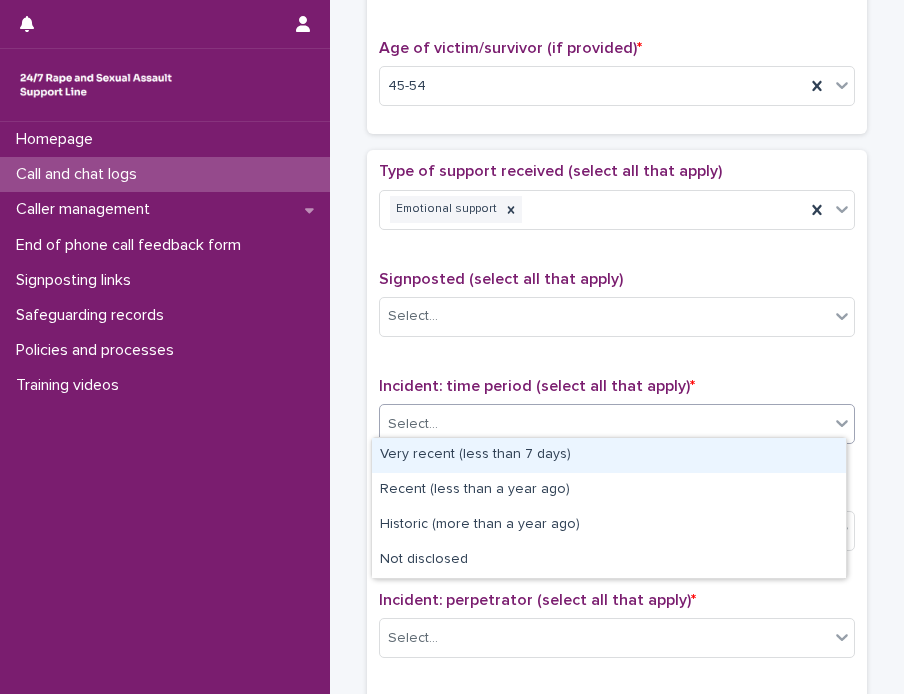 click 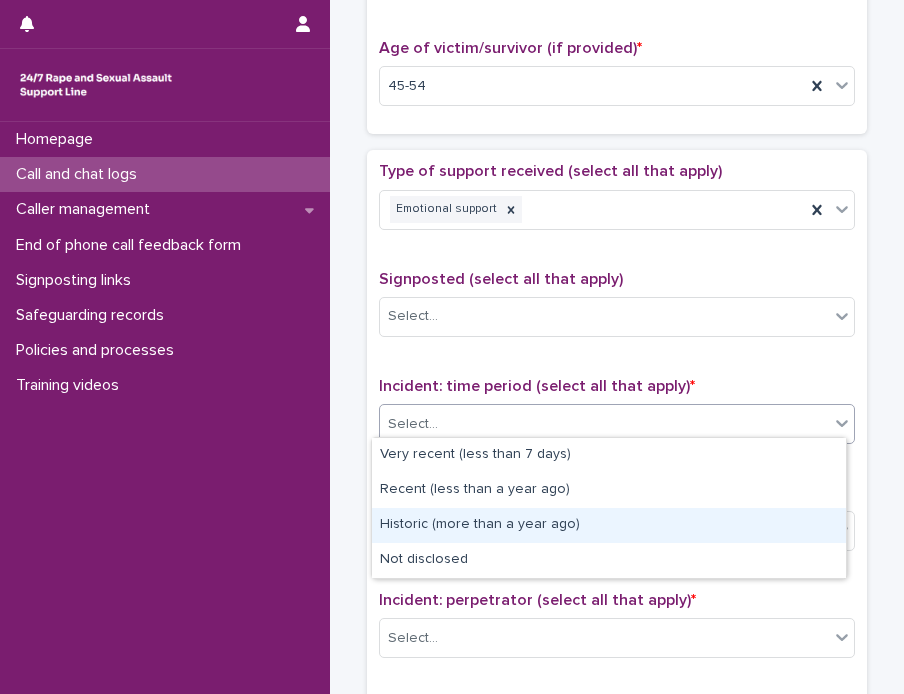 click on "Historic (more than a year ago)" at bounding box center [609, 525] 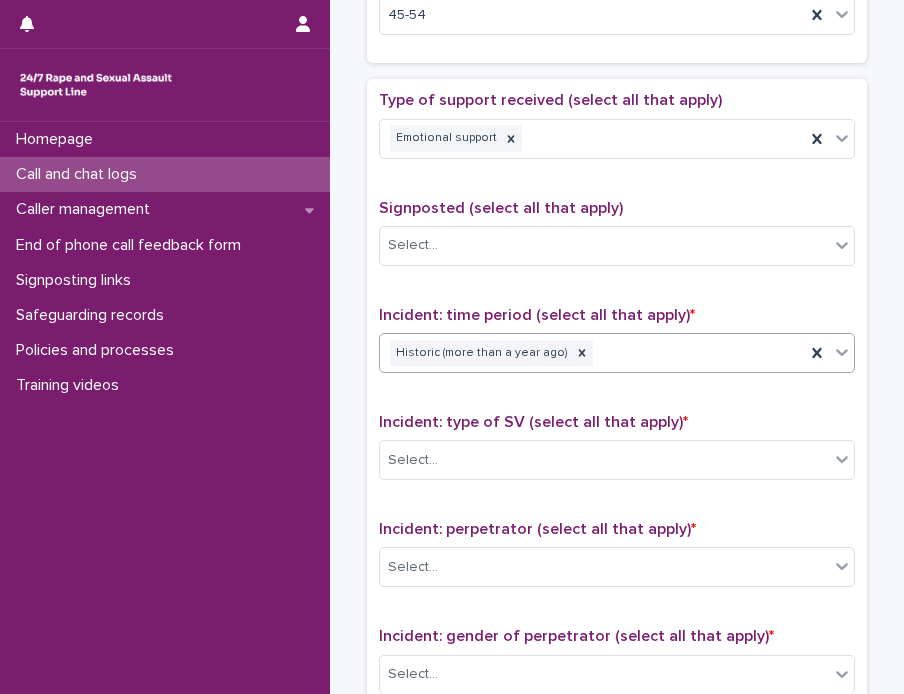 scroll, scrollTop: 1200, scrollLeft: 0, axis: vertical 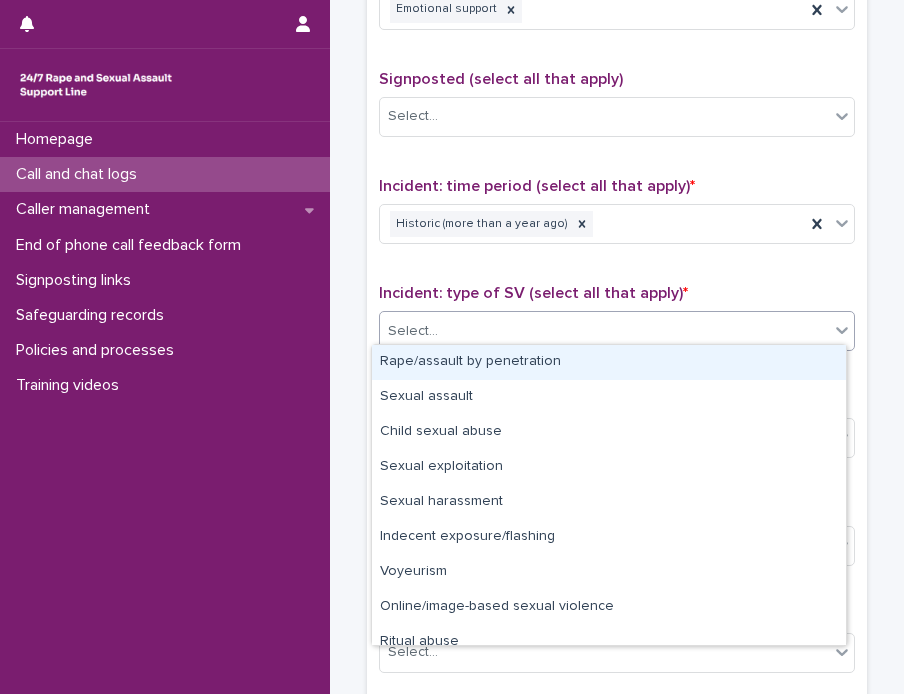 click 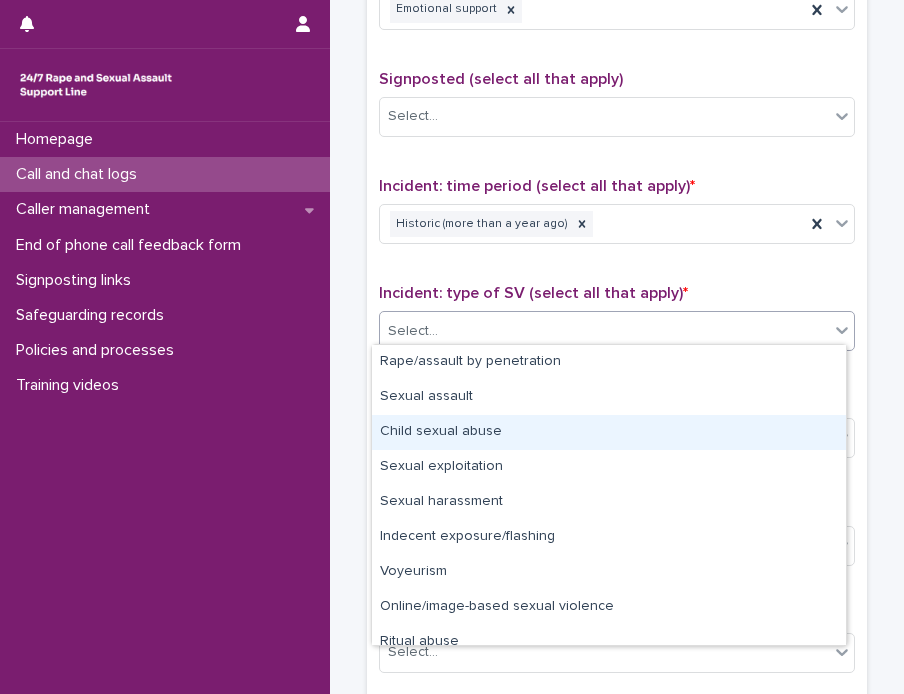 click on "Child sexual abuse" at bounding box center [609, 432] 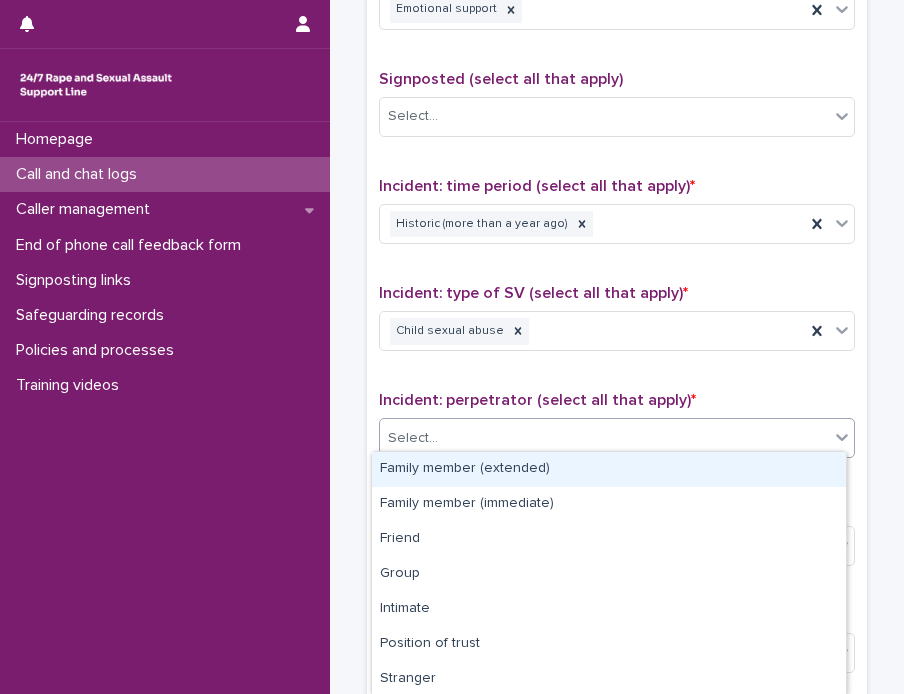 click 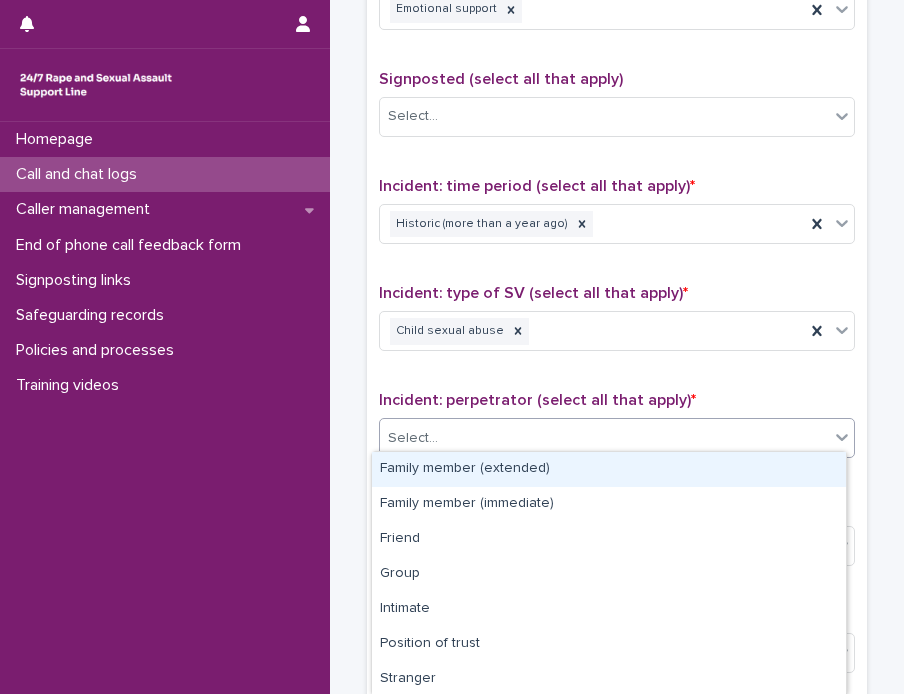 click 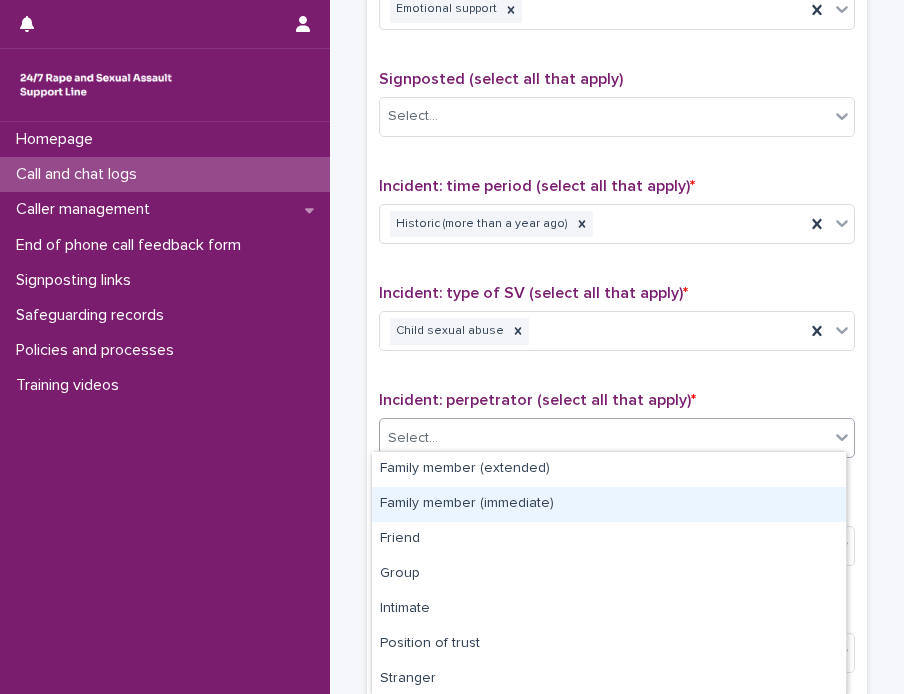 click on "Family member (immediate)" at bounding box center [609, 504] 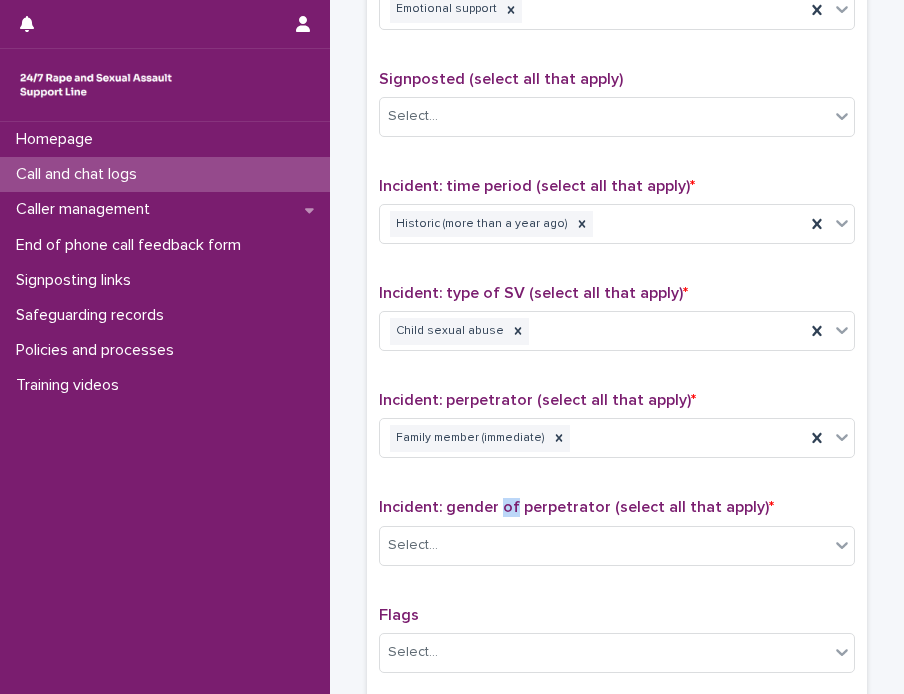 scroll, scrollTop: 1300, scrollLeft: 0, axis: vertical 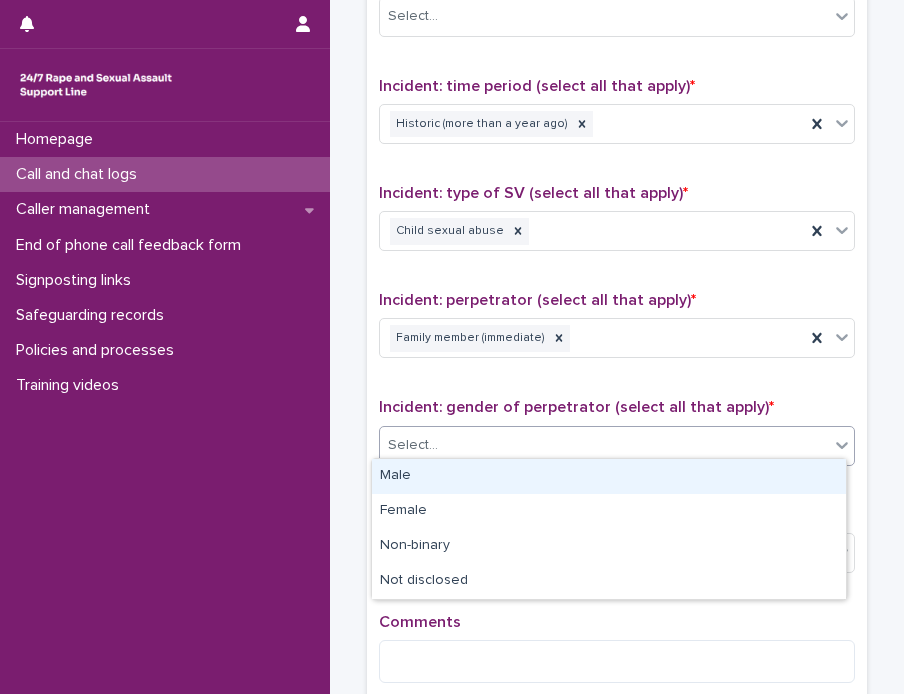 click 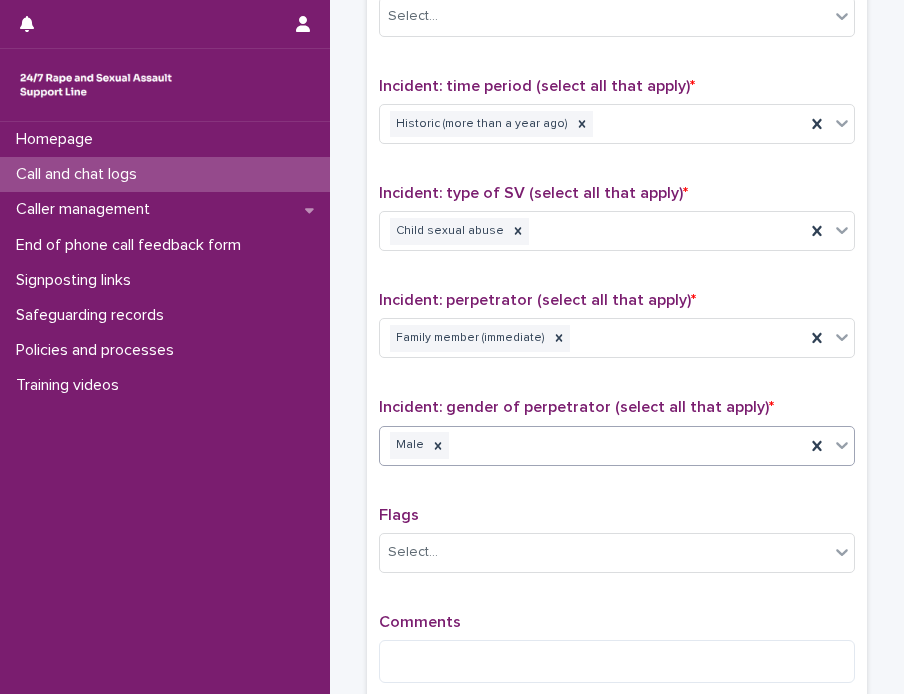 click 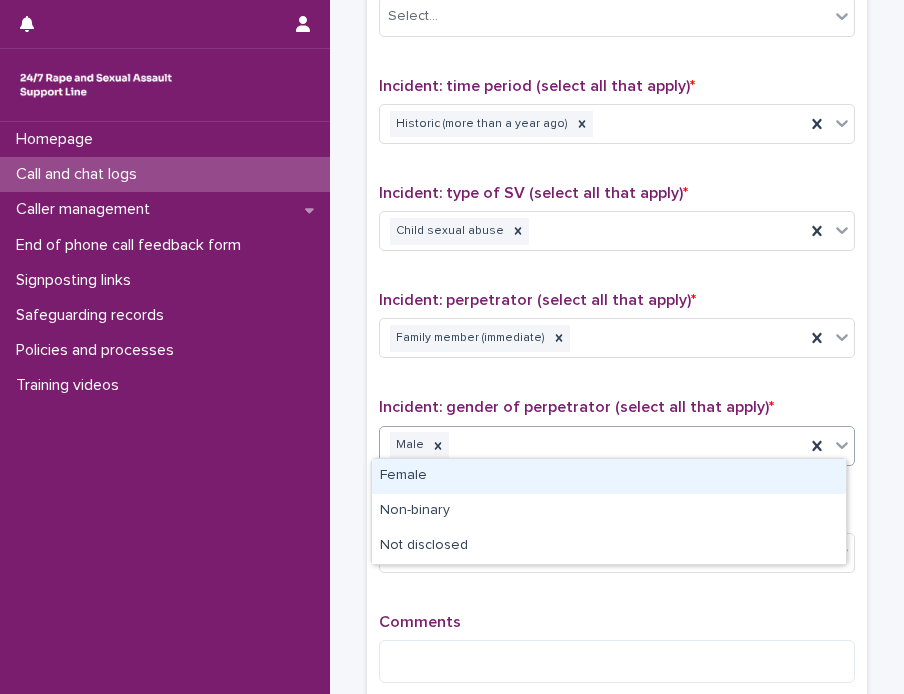 click on "Female" at bounding box center (609, 476) 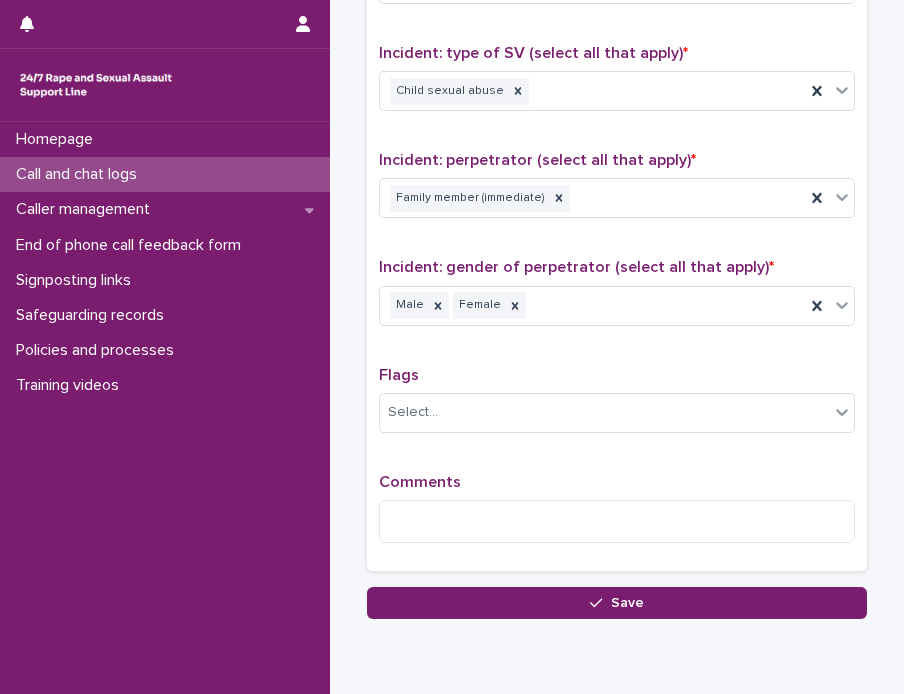 scroll, scrollTop: 1500, scrollLeft: 0, axis: vertical 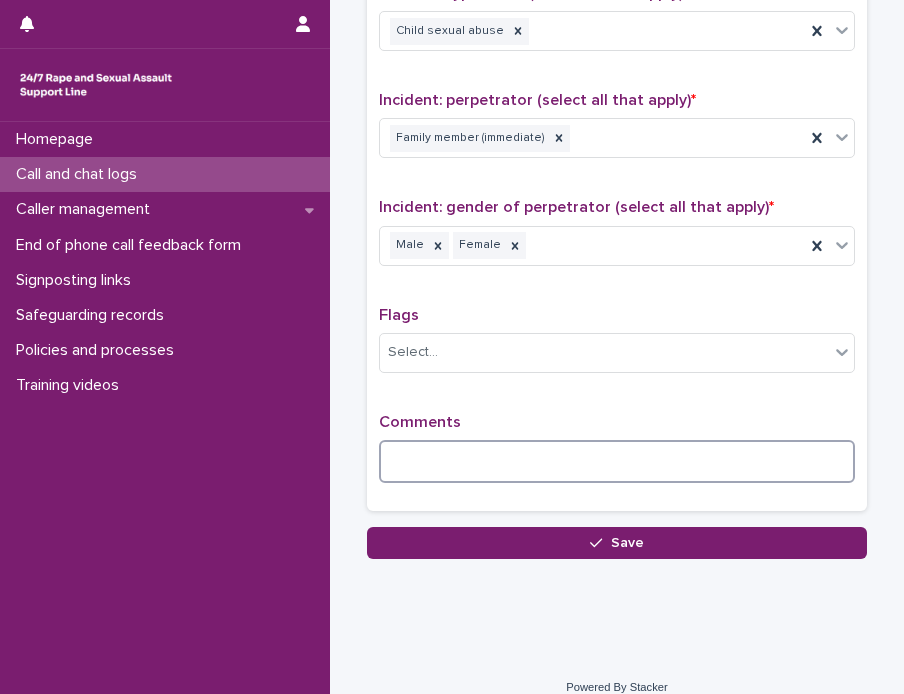 click at bounding box center [617, 461] 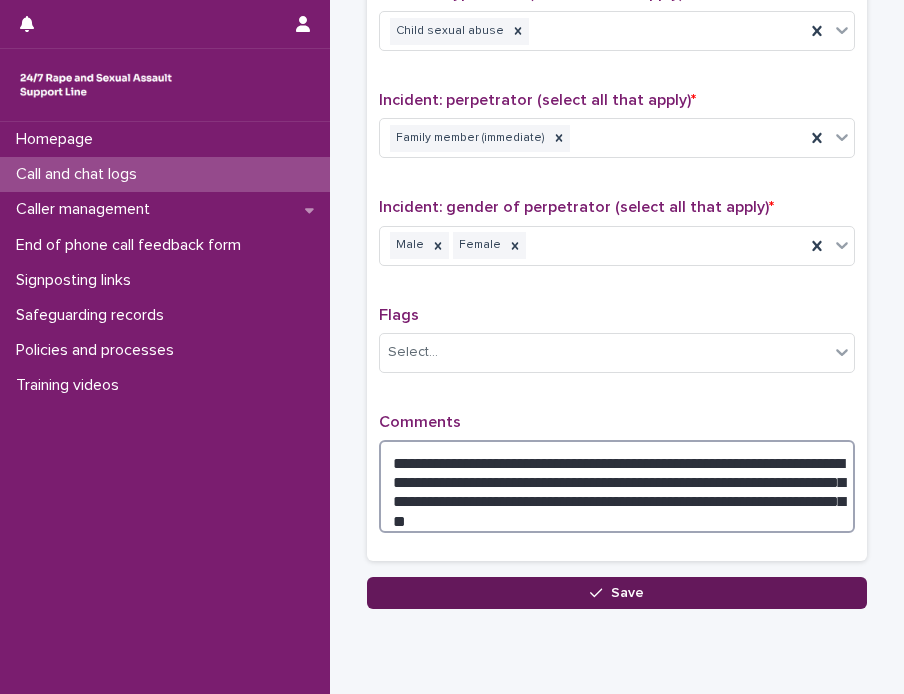 type on "**********" 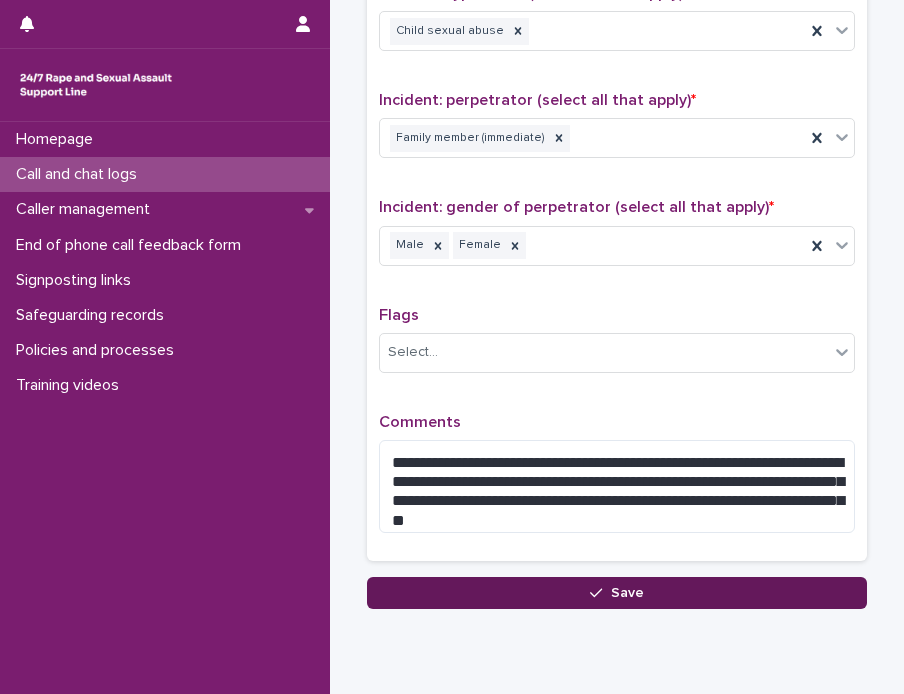 click 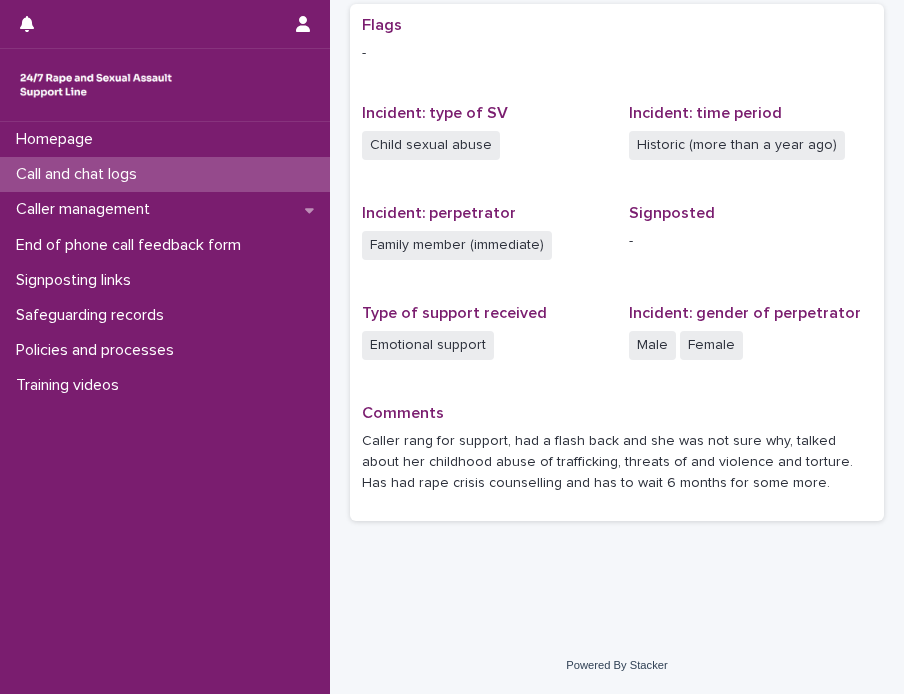 scroll, scrollTop: 0, scrollLeft: 0, axis: both 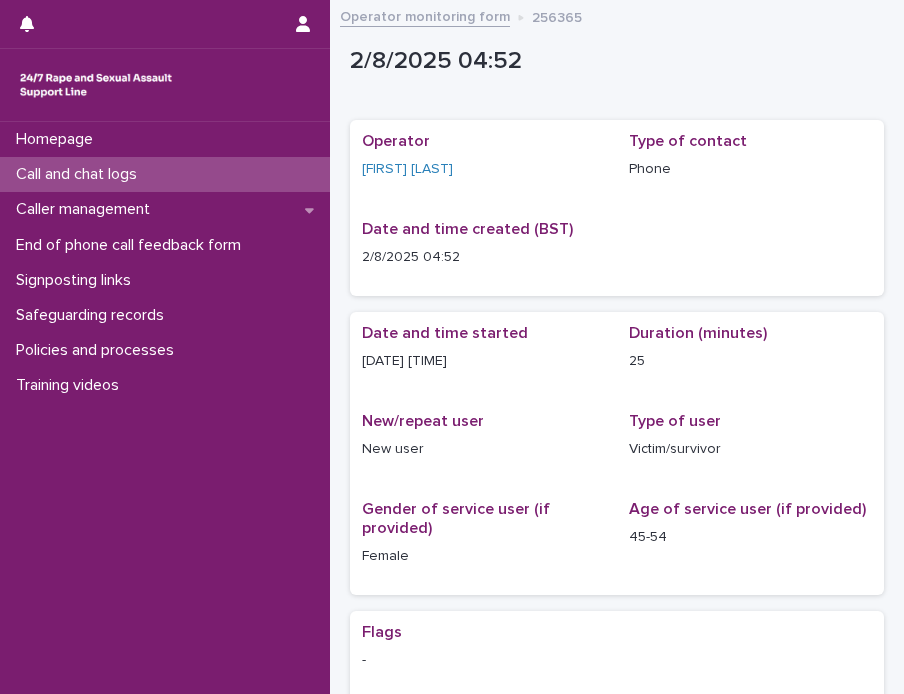 click on "Call and chat logs" at bounding box center [80, 174] 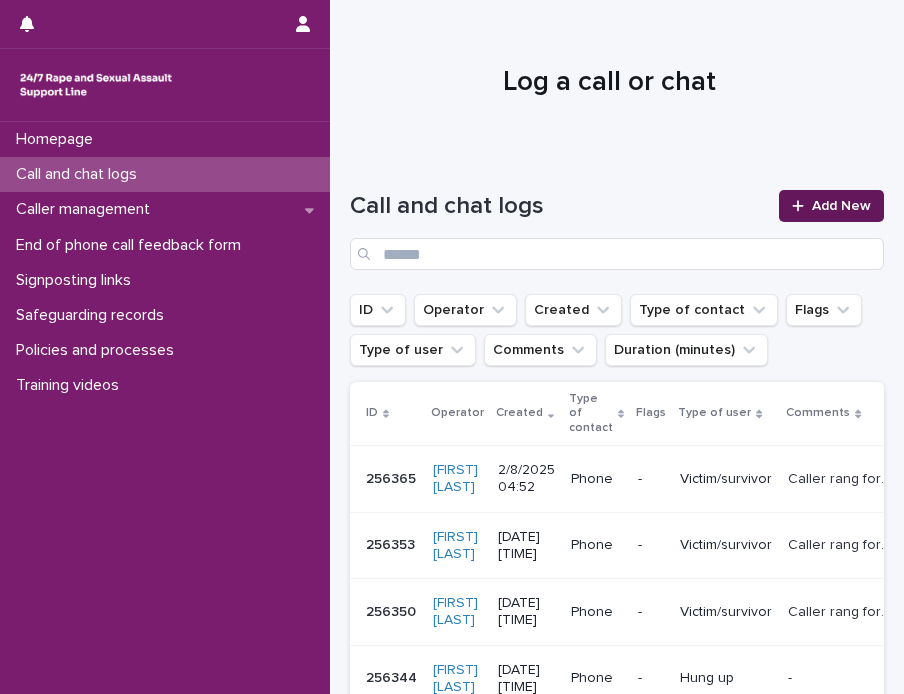 click on "Add New" at bounding box center [841, 206] 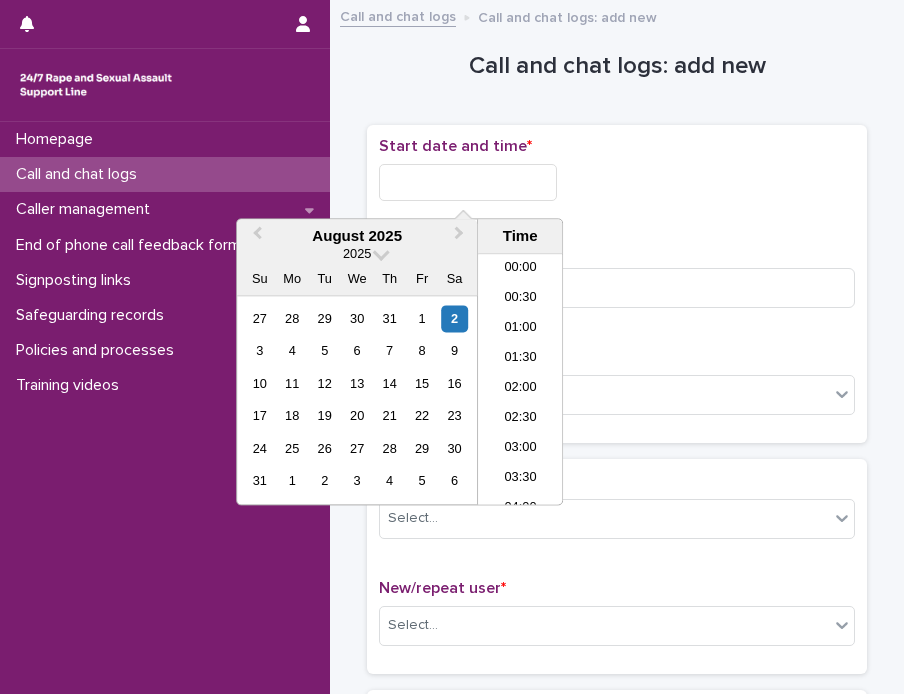 scroll, scrollTop: 190, scrollLeft: 0, axis: vertical 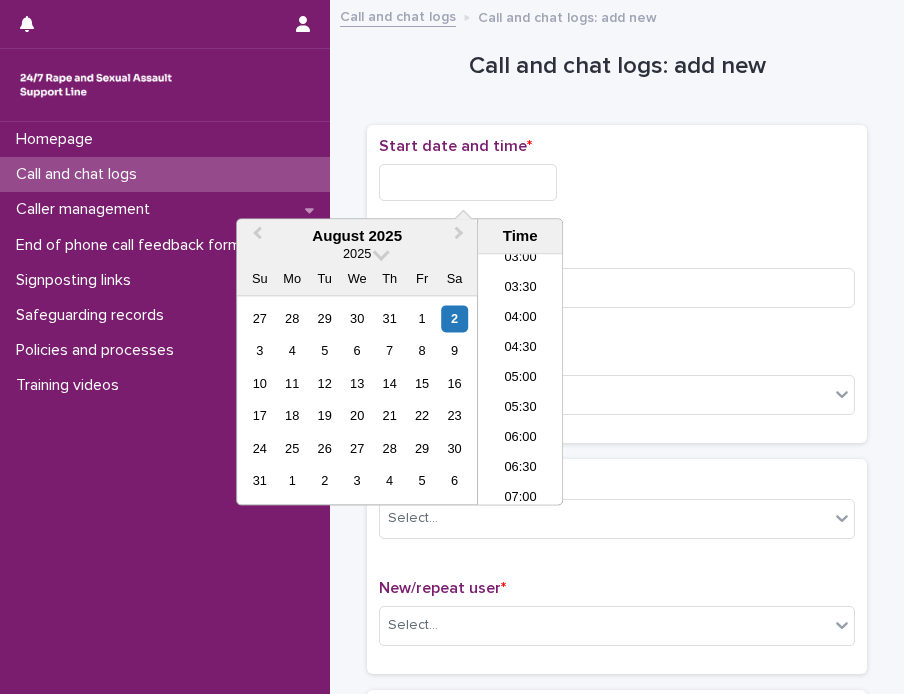 click at bounding box center (468, 182) 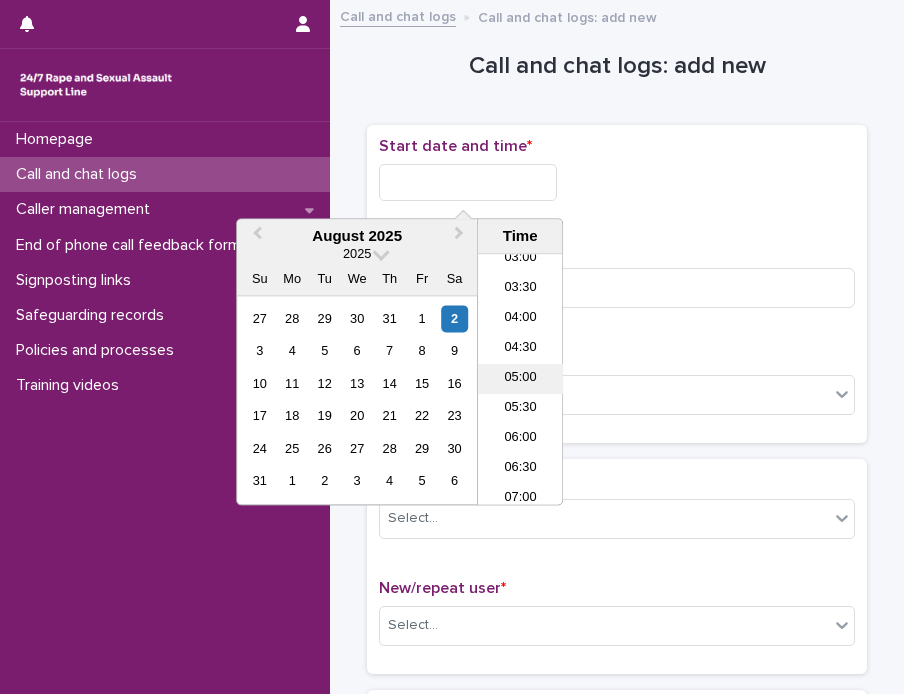 click on "05:00" at bounding box center (520, 380) 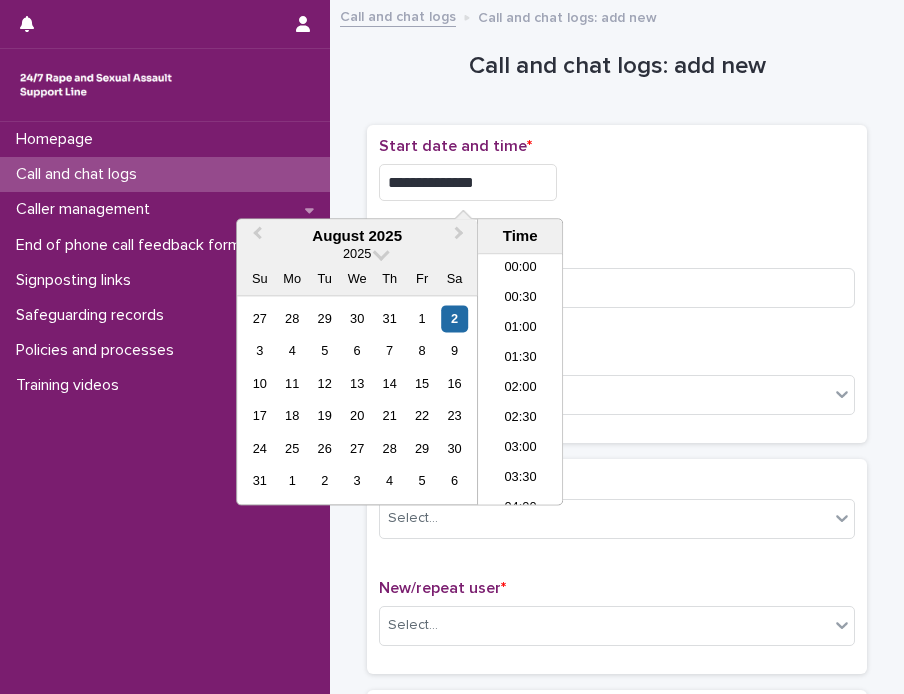 click on "**********" at bounding box center (468, 182) 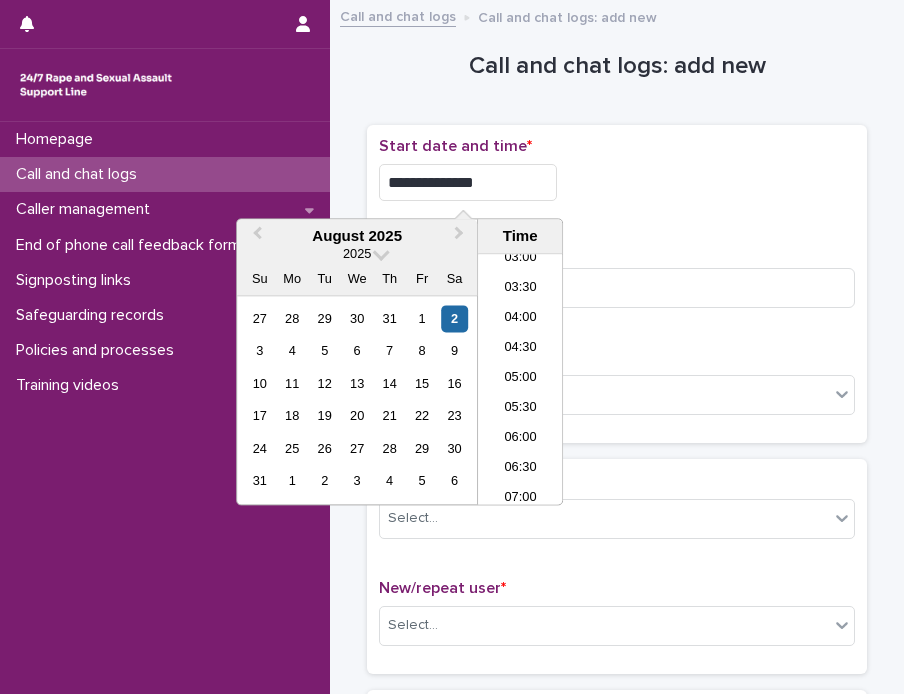 type on "**********" 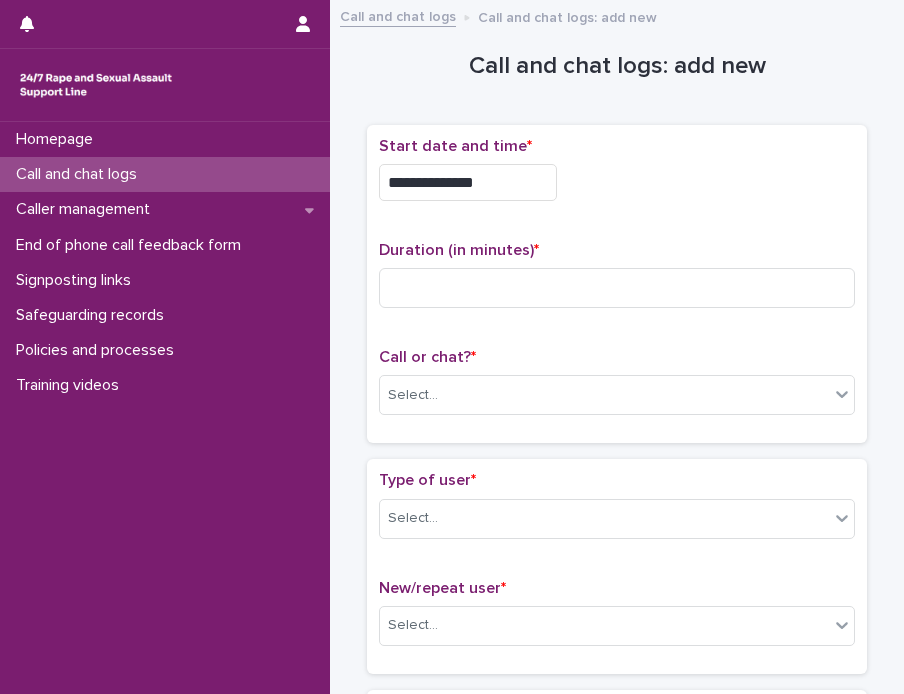 click on "**********" at bounding box center [617, 284] 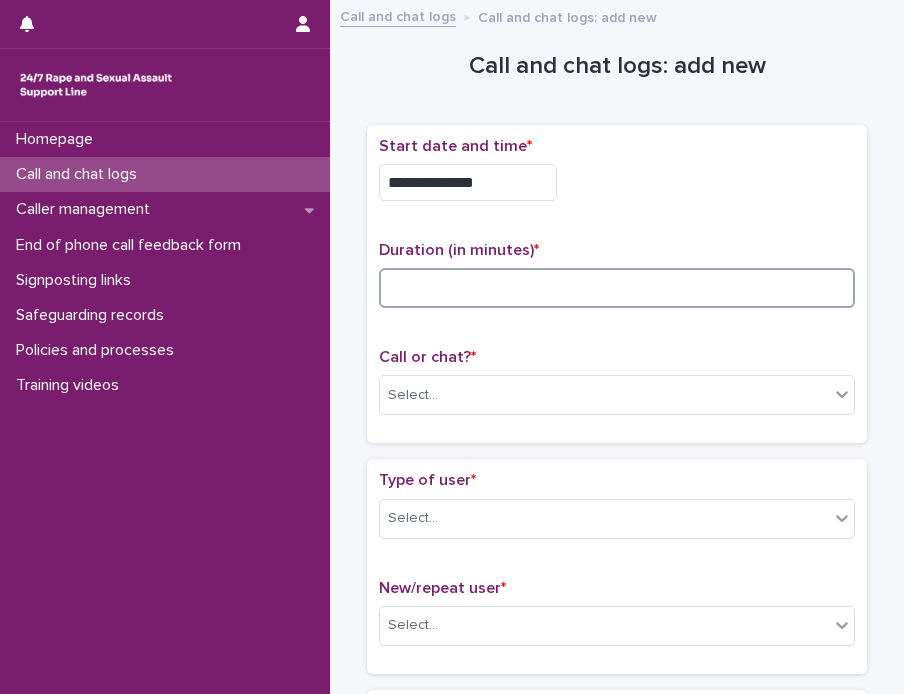 click at bounding box center [617, 288] 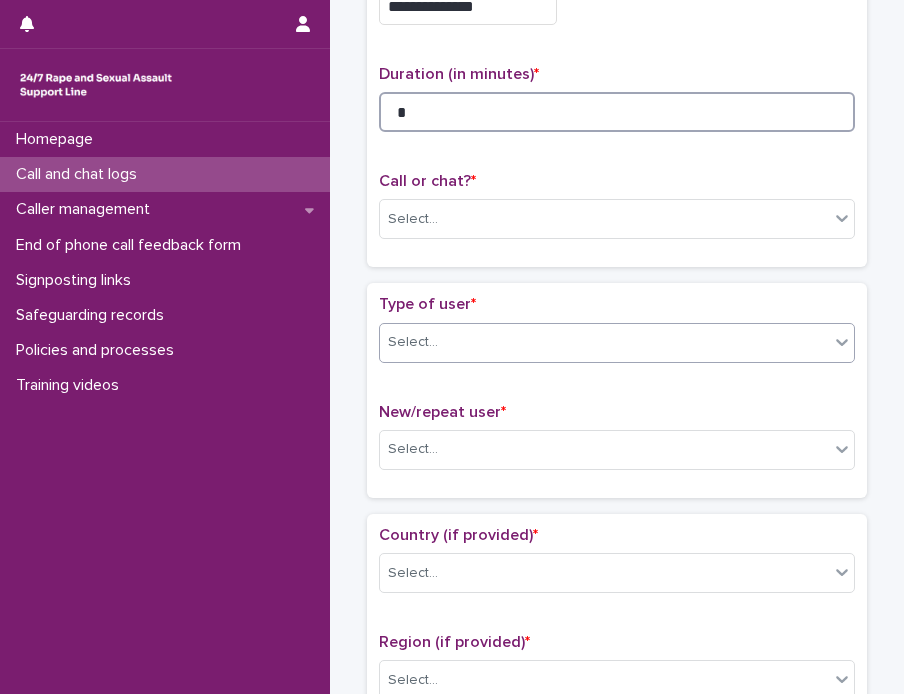 scroll, scrollTop: 200, scrollLeft: 0, axis: vertical 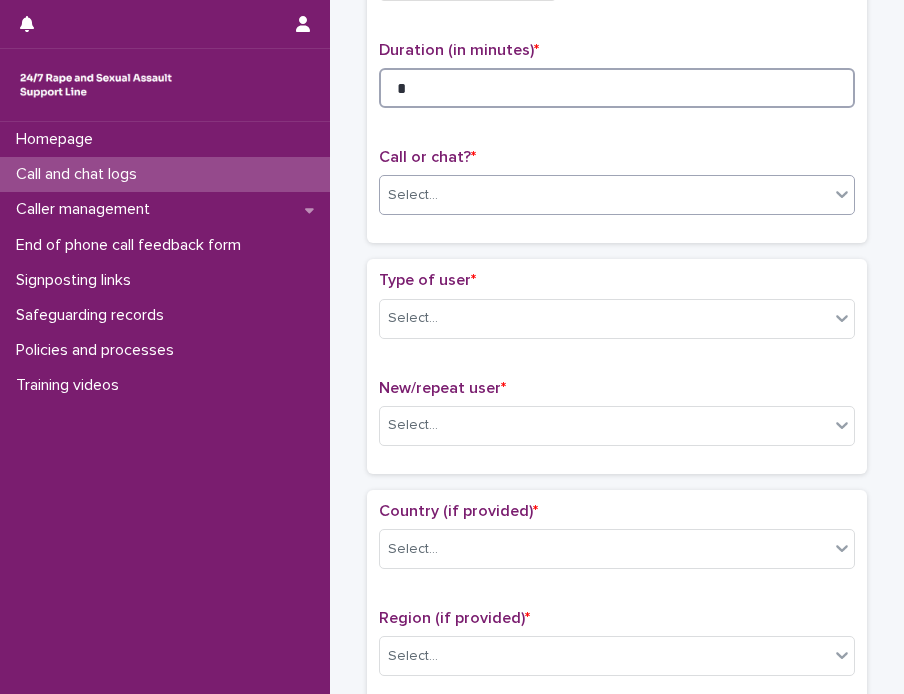 type on "*" 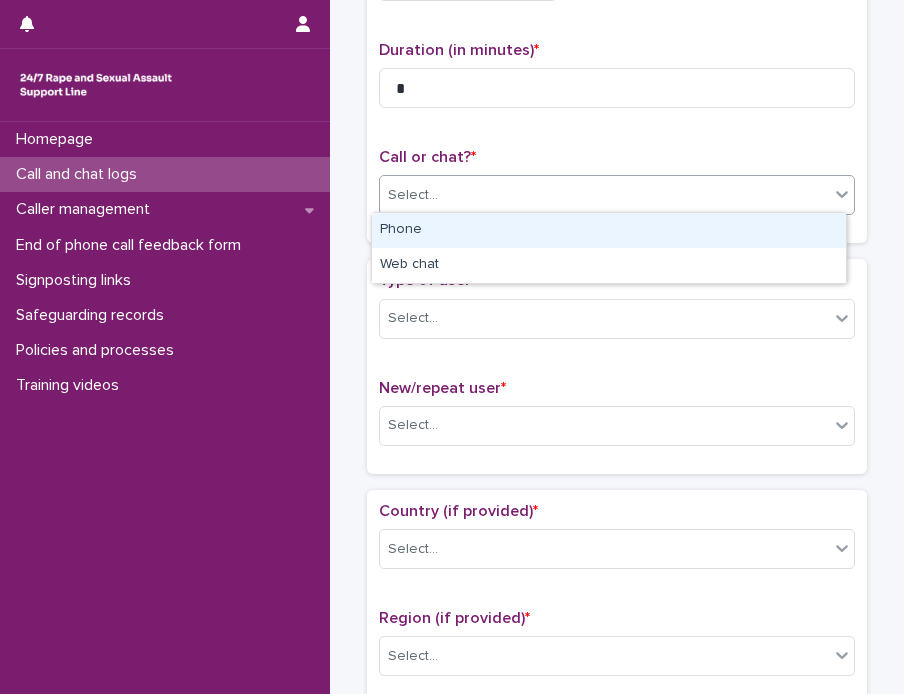 click 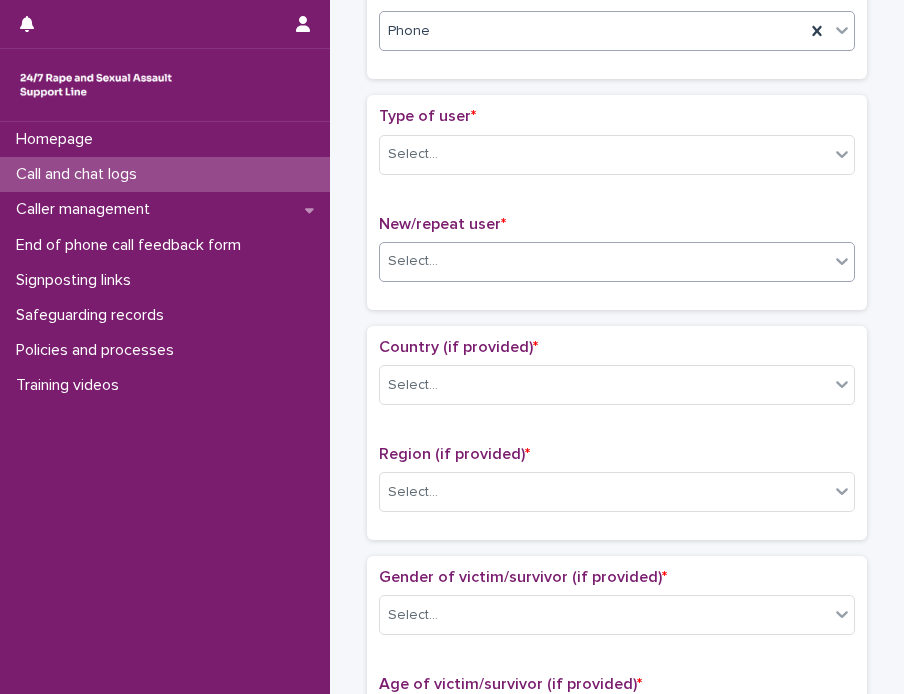 scroll, scrollTop: 400, scrollLeft: 0, axis: vertical 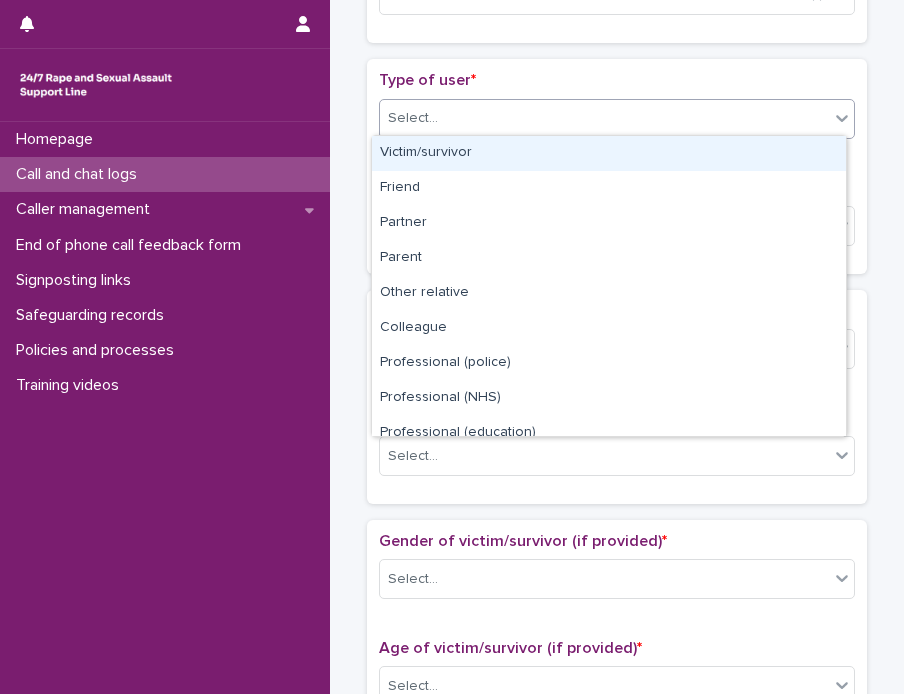 click 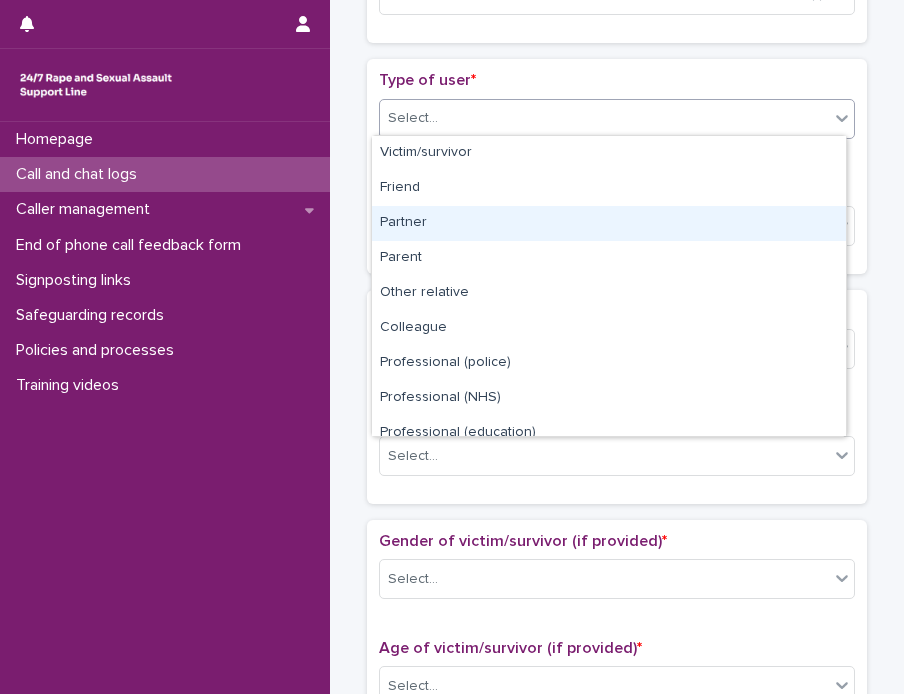 scroll, scrollTop: 224, scrollLeft: 0, axis: vertical 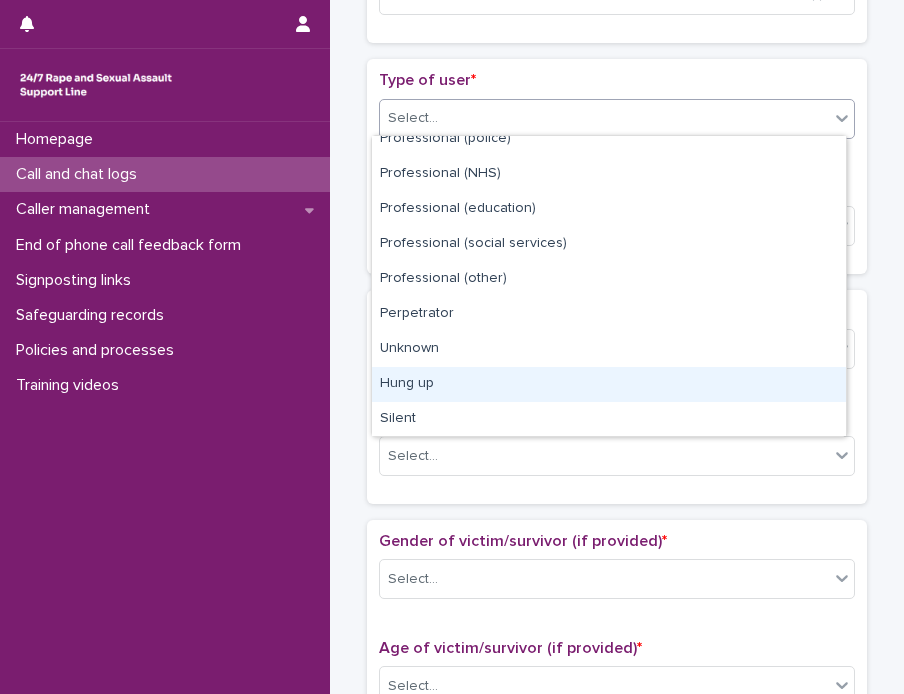 click on "Hung up" at bounding box center (609, 384) 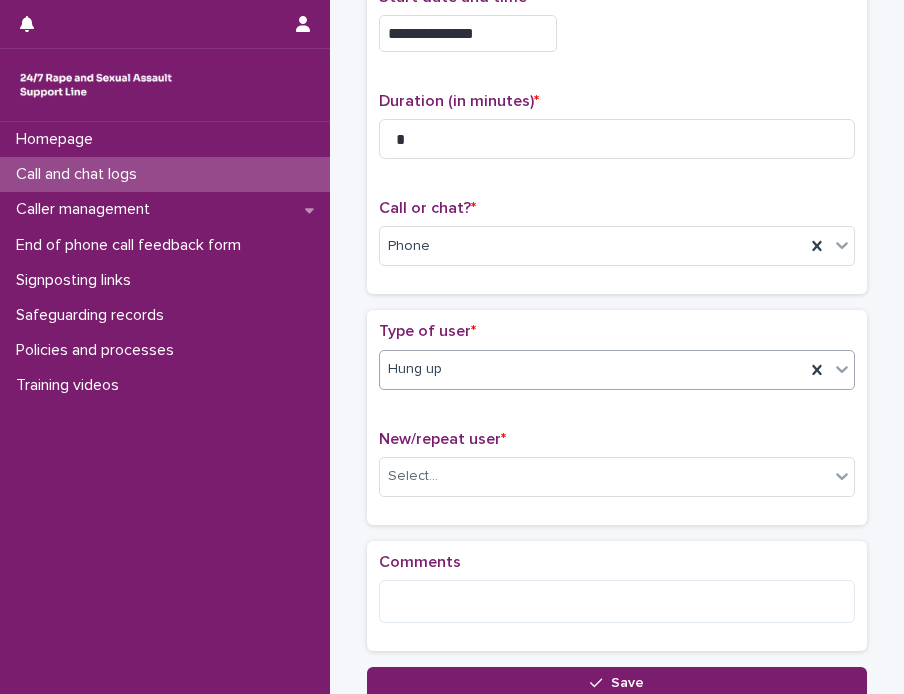 scroll, scrollTop: 200, scrollLeft: 0, axis: vertical 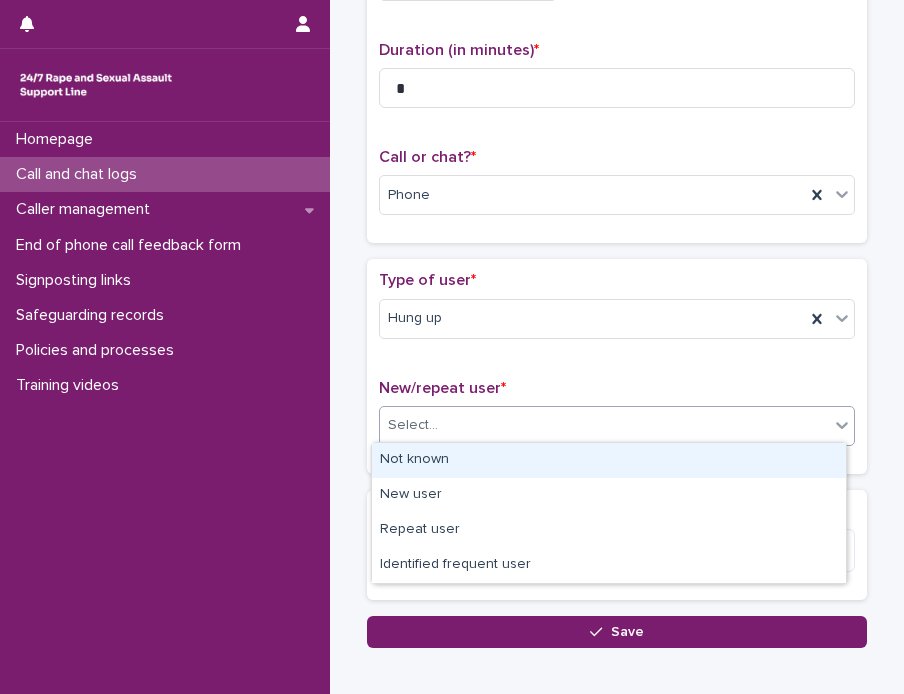 click 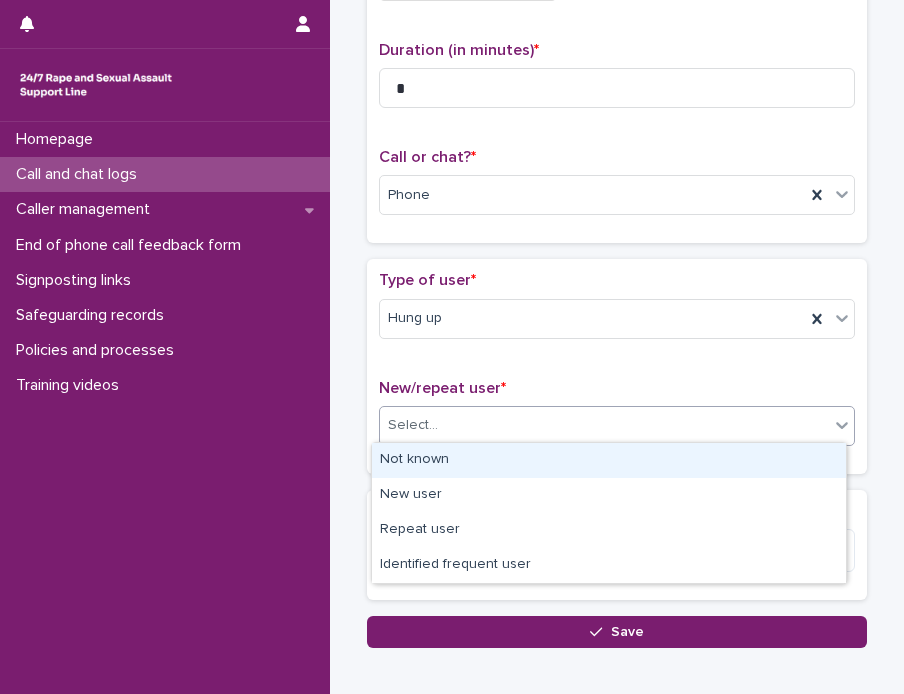 click on "Not known" at bounding box center [609, 460] 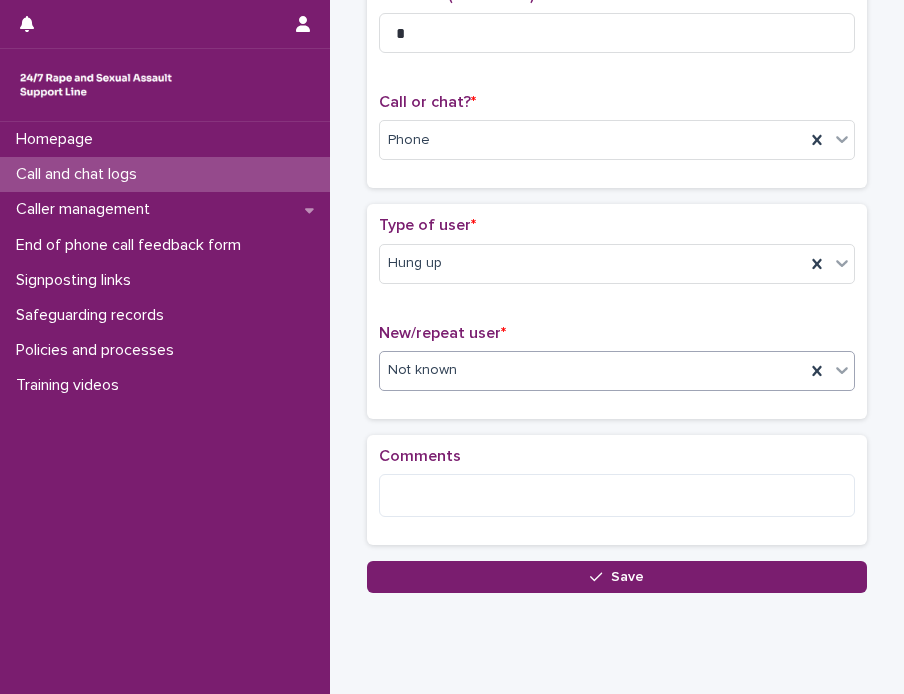 scroll, scrollTop: 300, scrollLeft: 0, axis: vertical 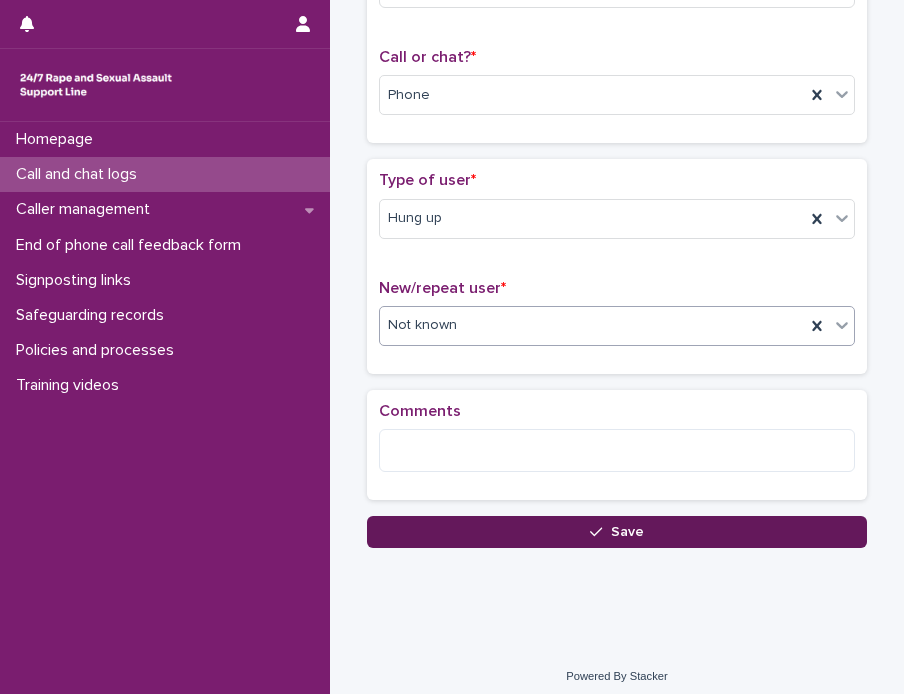 click at bounding box center [600, 532] 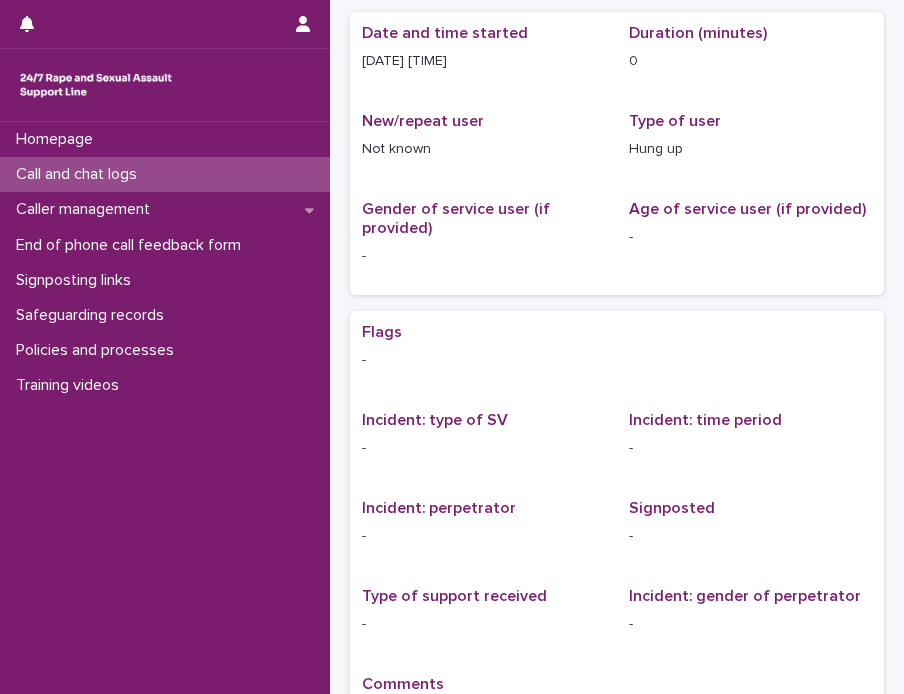 scroll, scrollTop: 0, scrollLeft: 0, axis: both 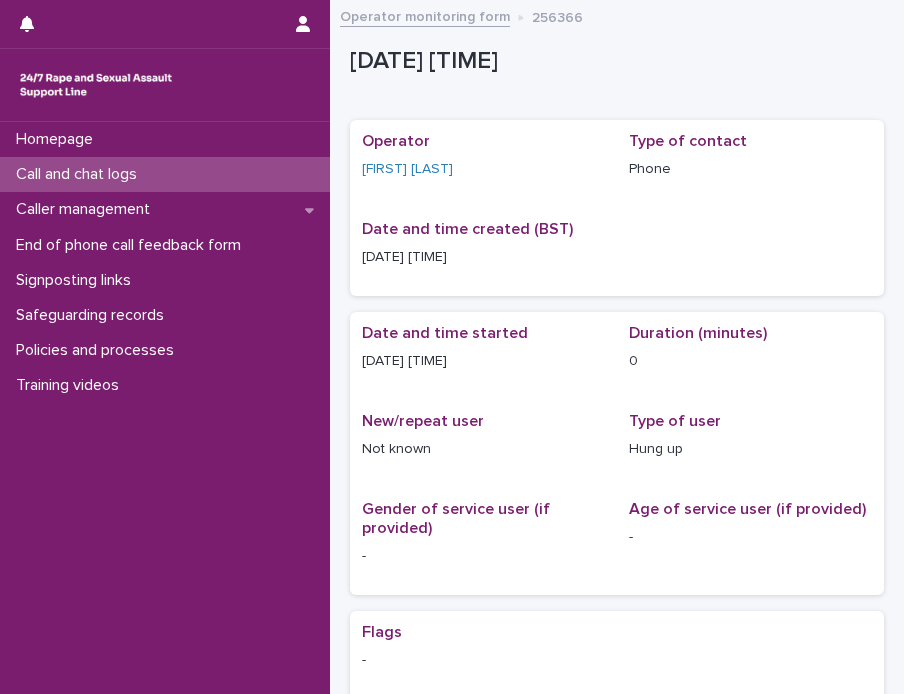 click on "Call and chat logs" at bounding box center [165, 174] 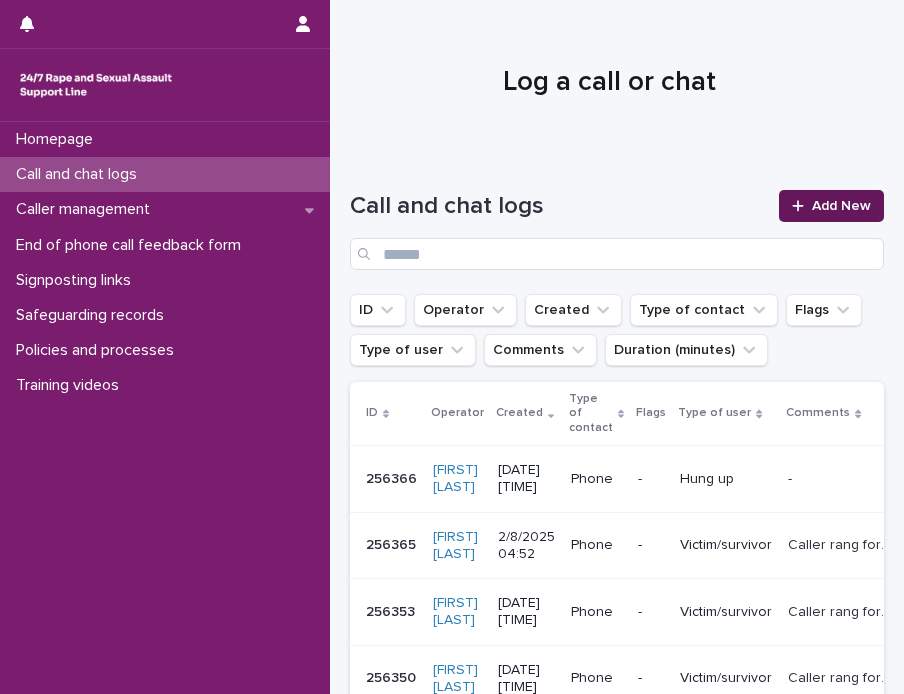 click on "Add New" at bounding box center [841, 206] 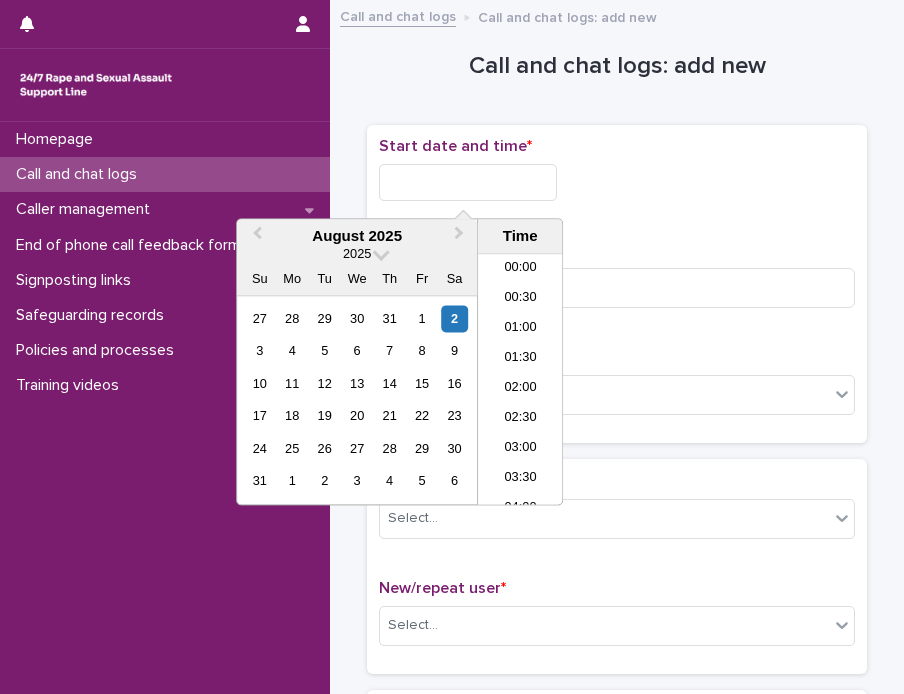 click at bounding box center [468, 182] 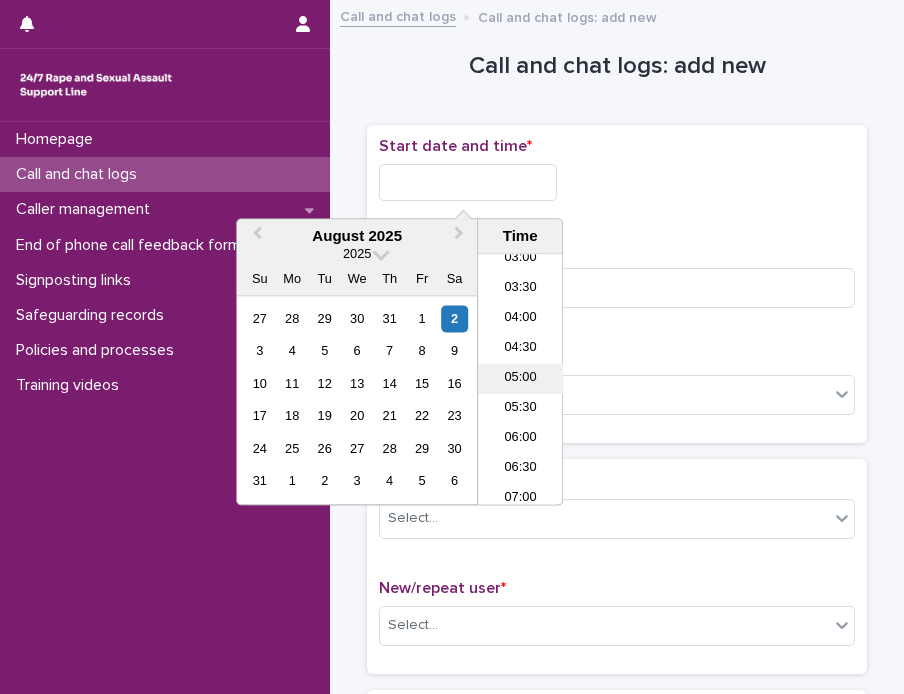 click on "05:00" at bounding box center (520, 380) 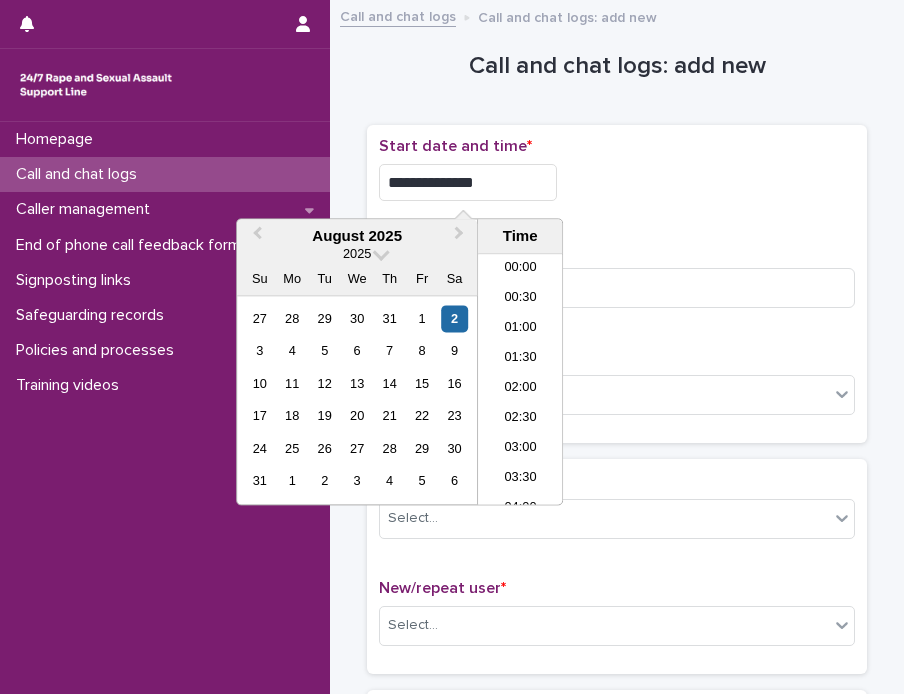 click on "**********" at bounding box center [468, 182] 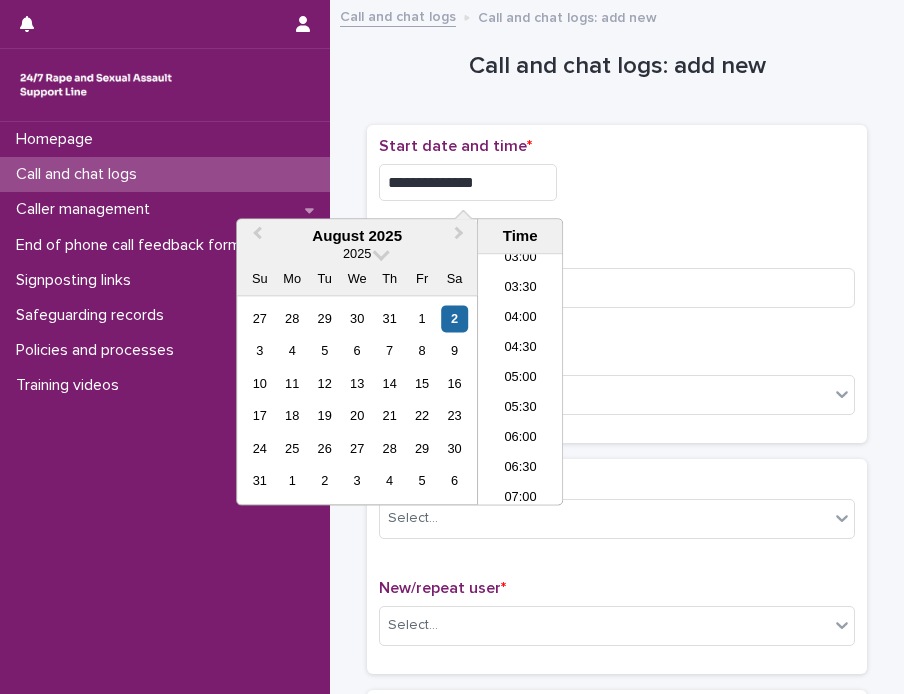 type on "**********" 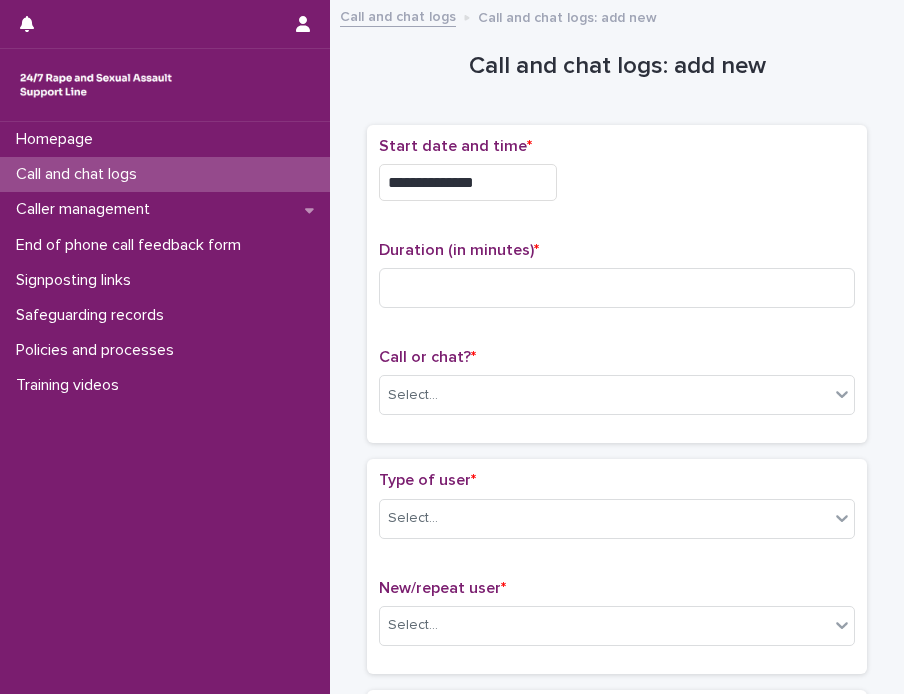 click on "**********" at bounding box center [617, 284] 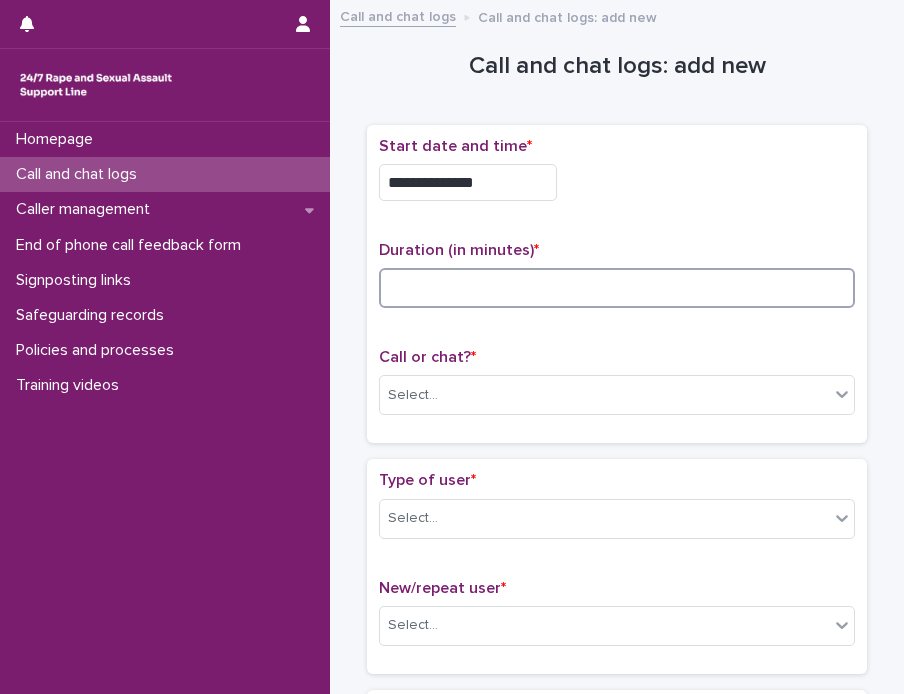 click at bounding box center (617, 288) 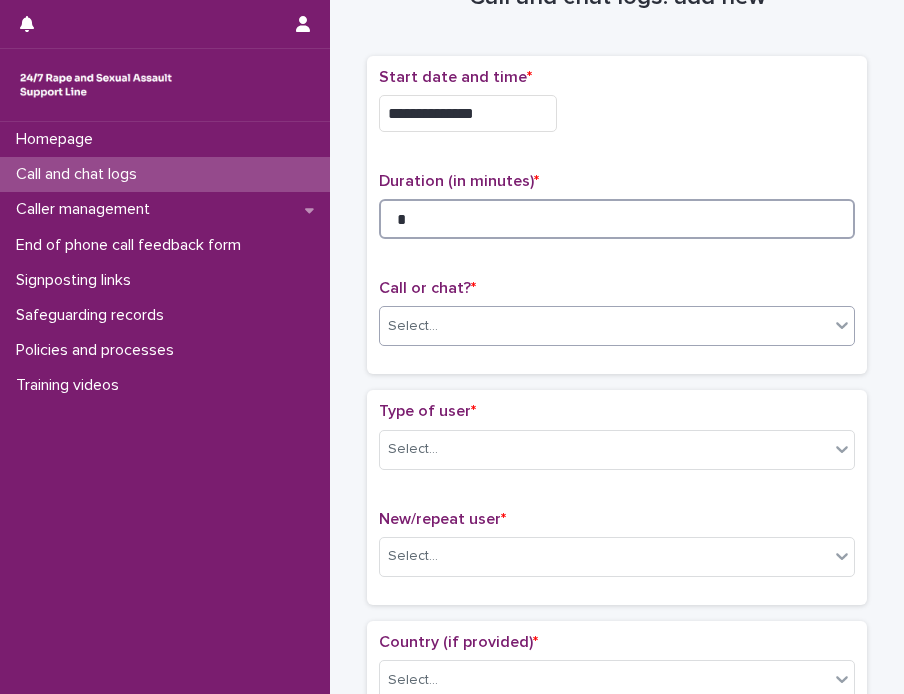 scroll, scrollTop: 100, scrollLeft: 0, axis: vertical 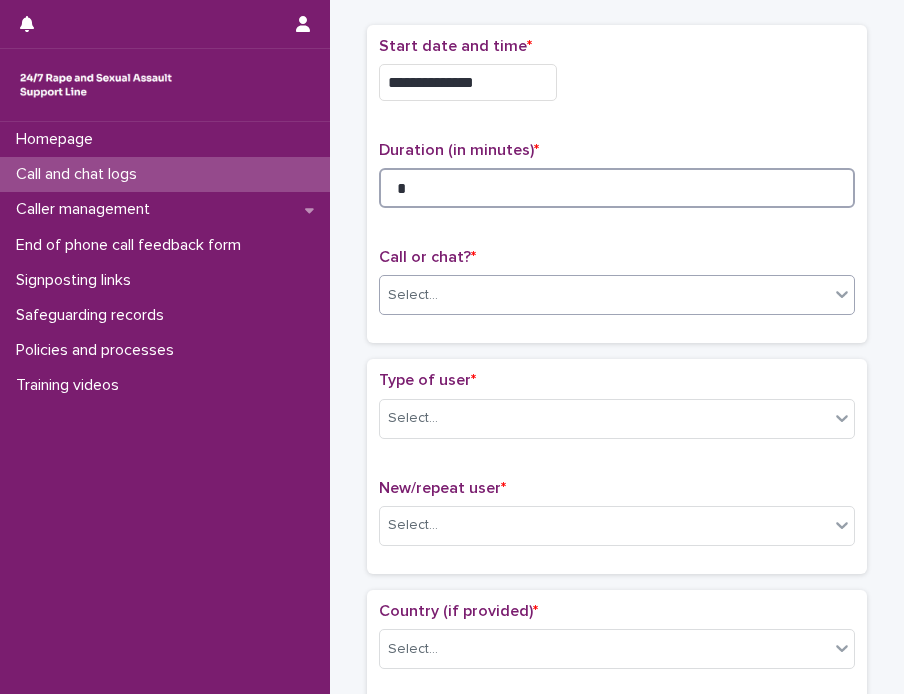 type on "*" 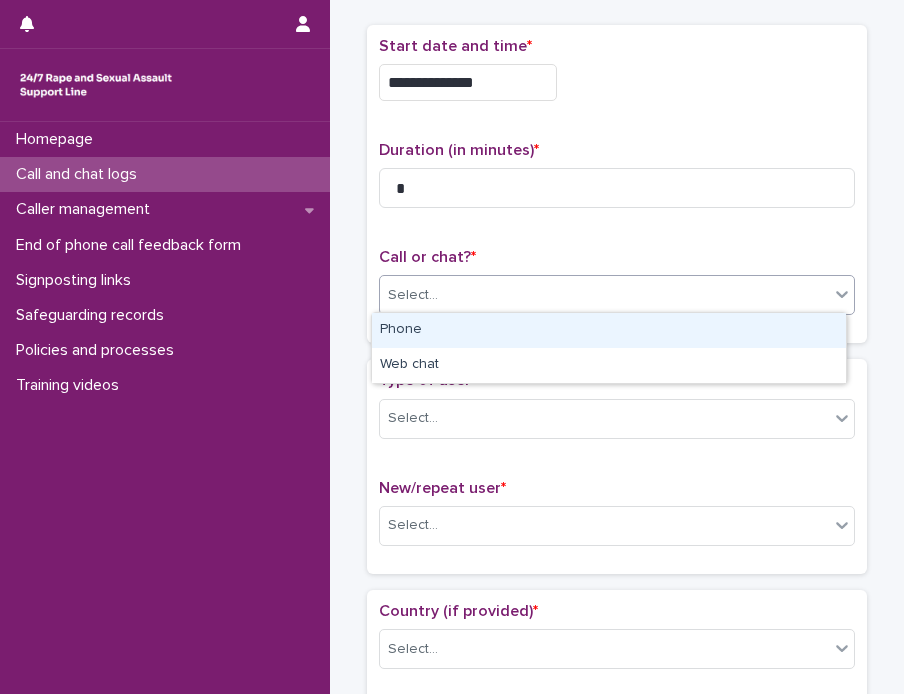 click 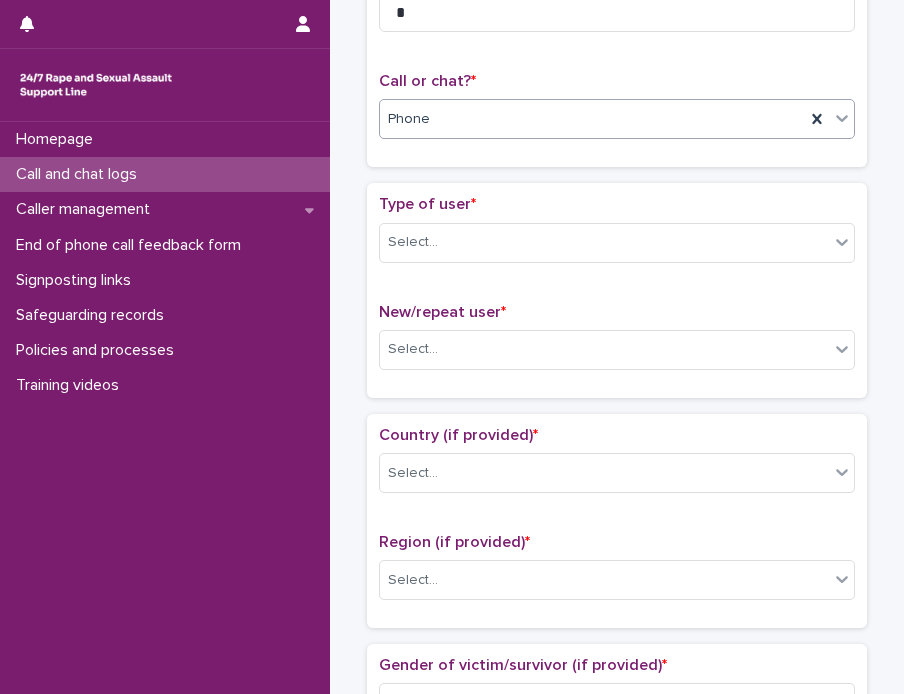 scroll, scrollTop: 300, scrollLeft: 0, axis: vertical 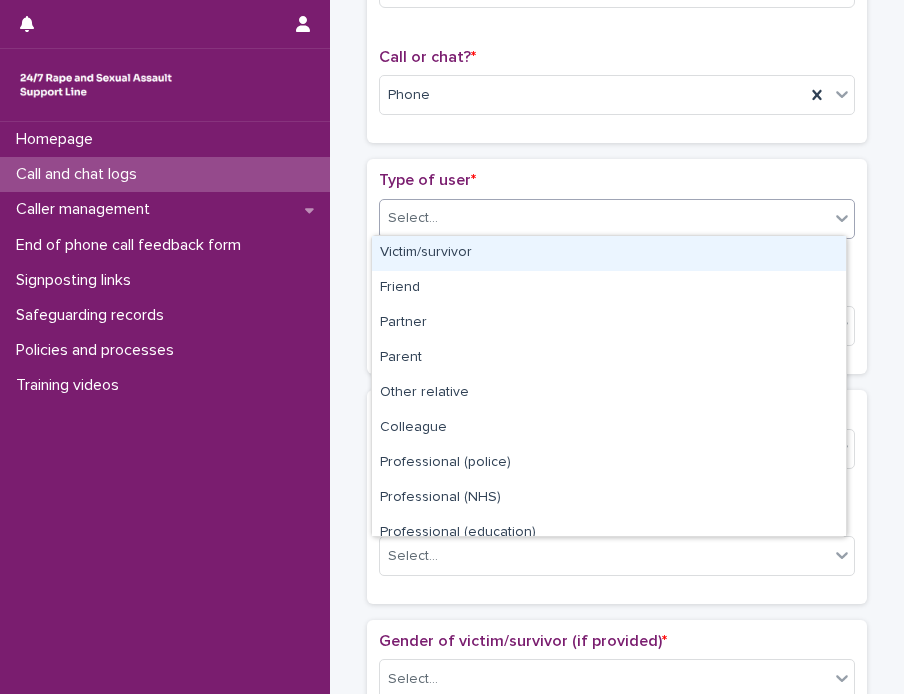 click 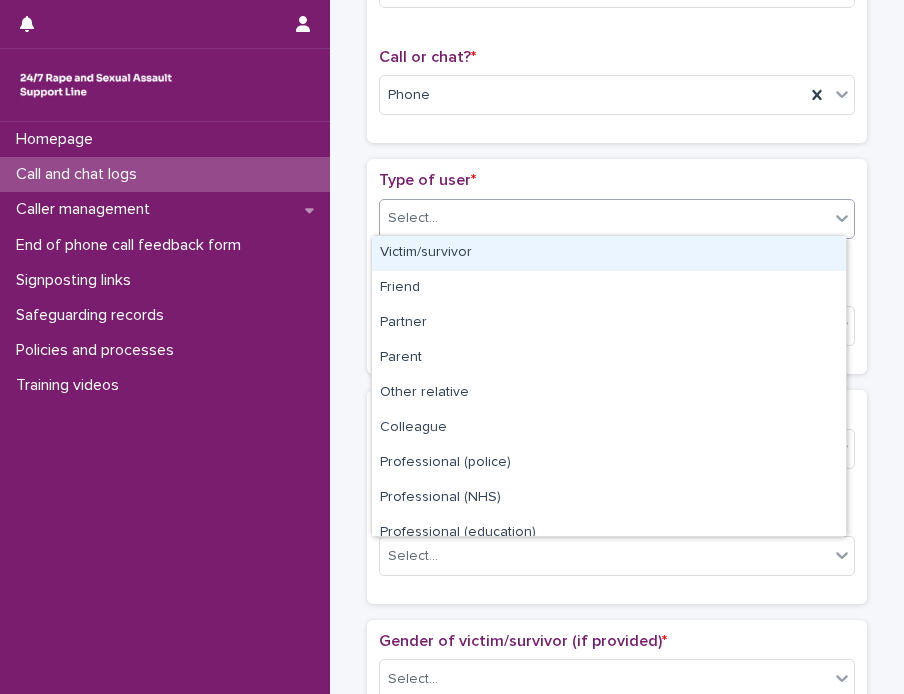 click on "Victim/survivor" at bounding box center (609, 253) 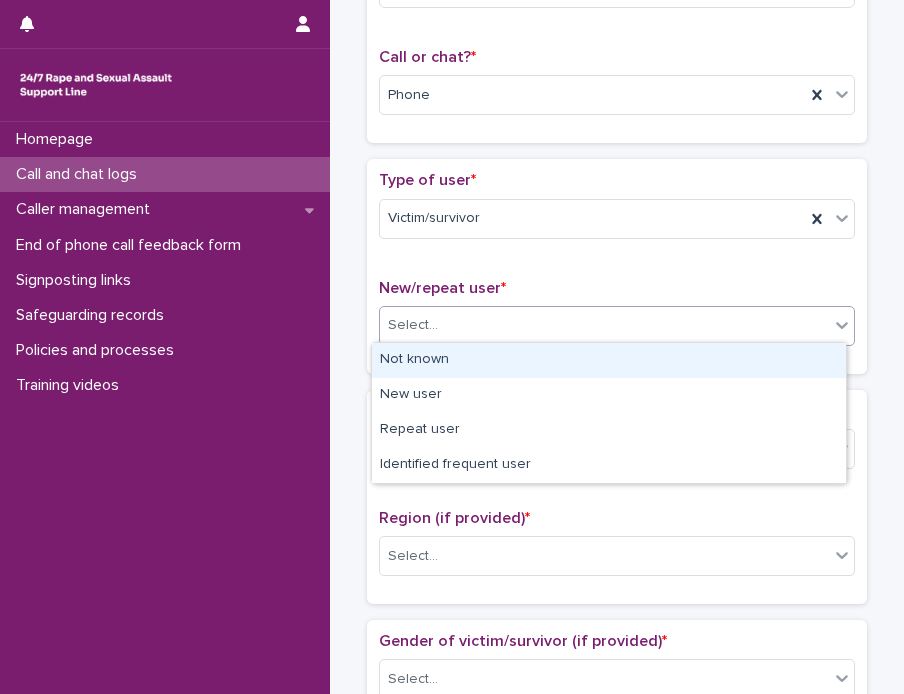 click 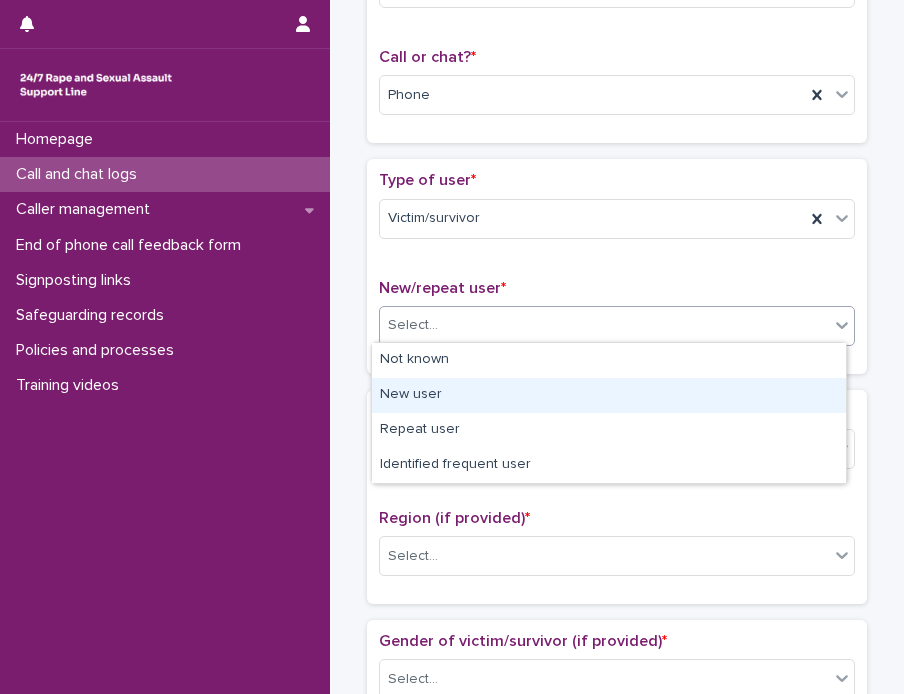 click on "New user" at bounding box center [609, 395] 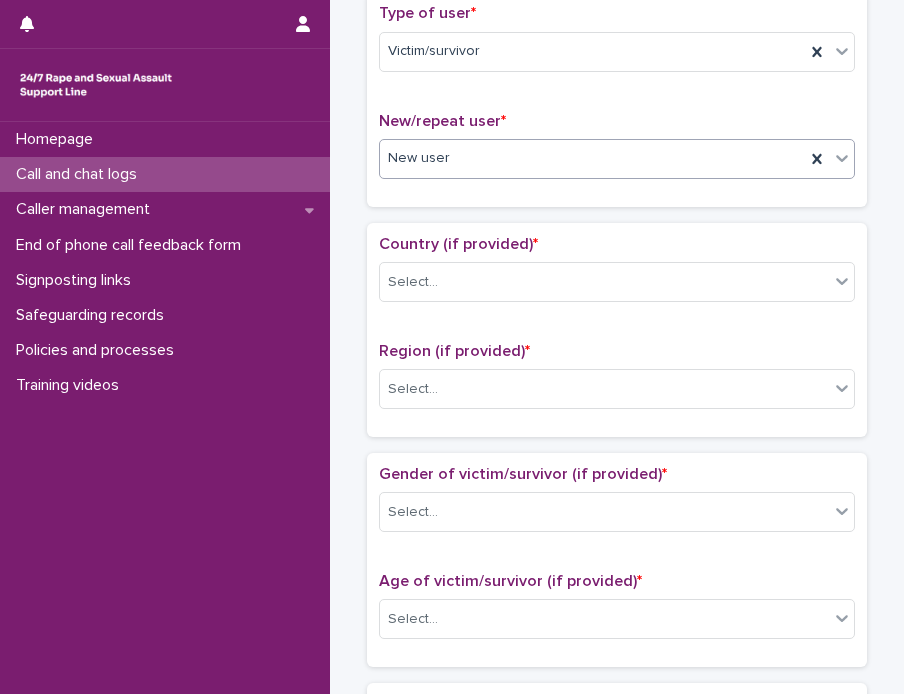 scroll, scrollTop: 500, scrollLeft: 0, axis: vertical 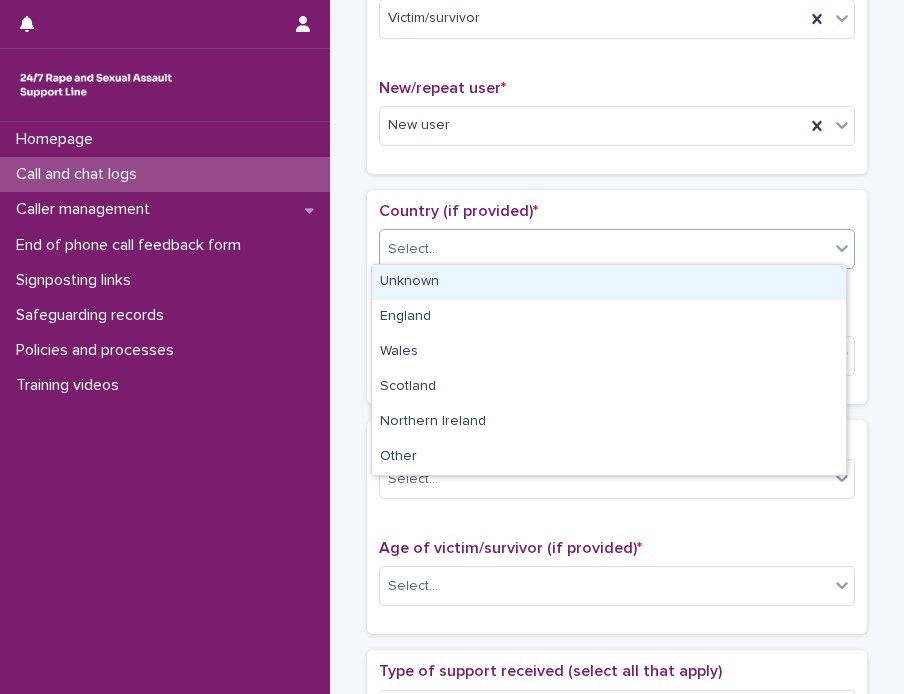 click 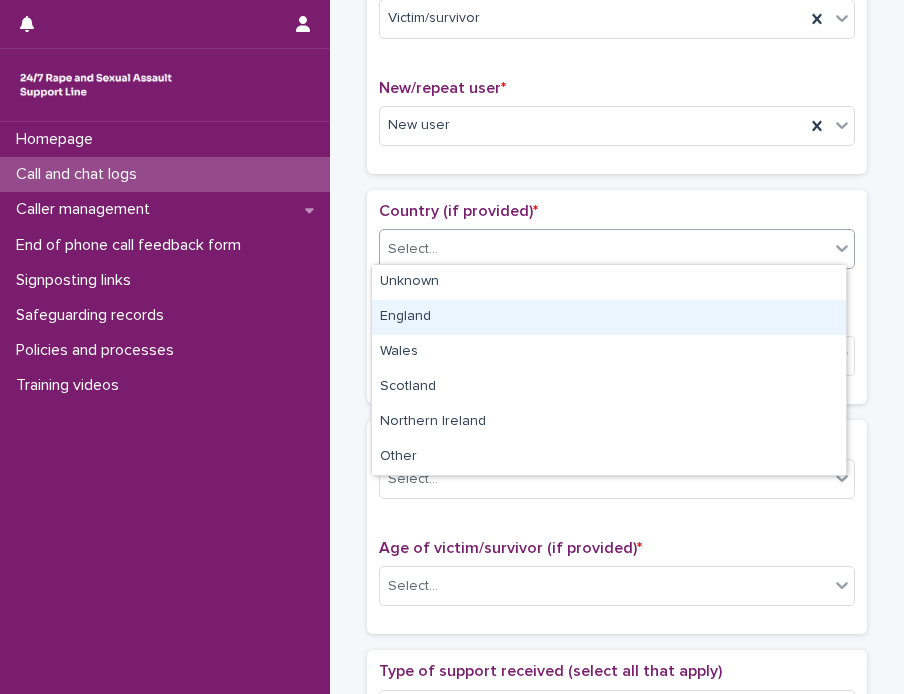 click on "England" at bounding box center (609, 317) 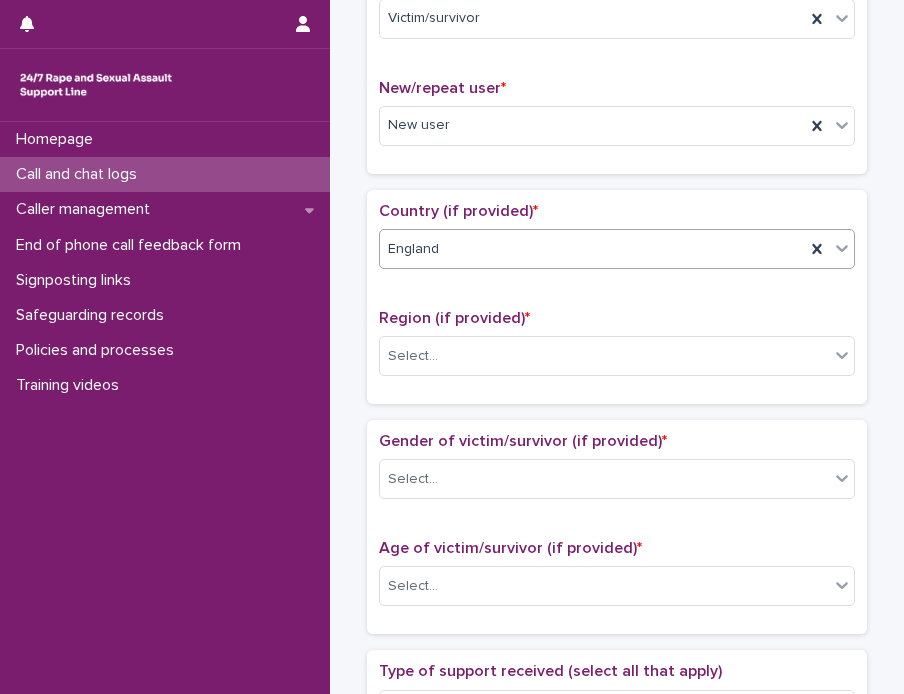 scroll, scrollTop: 600, scrollLeft: 0, axis: vertical 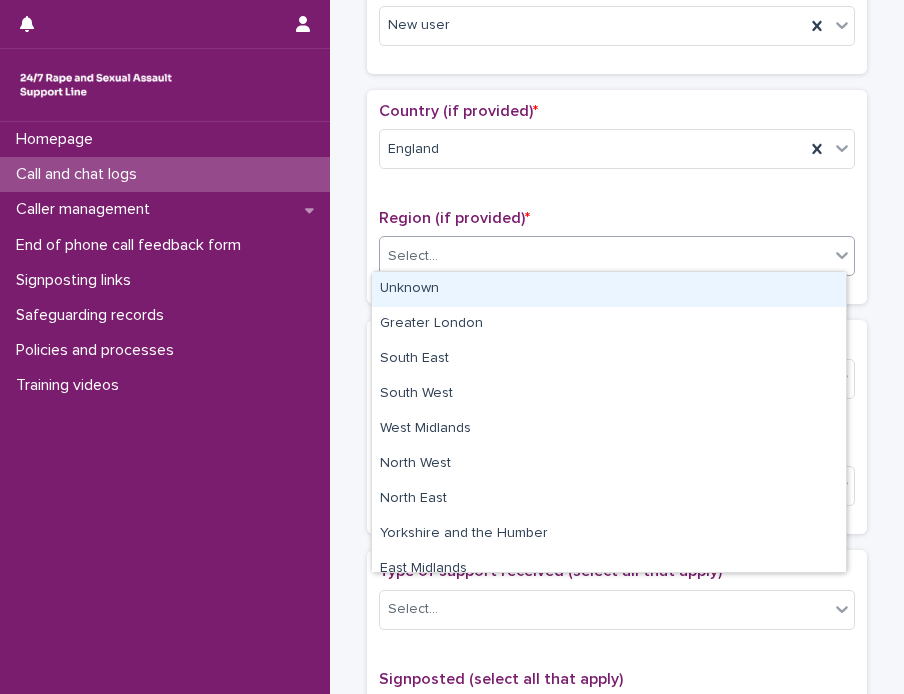 click 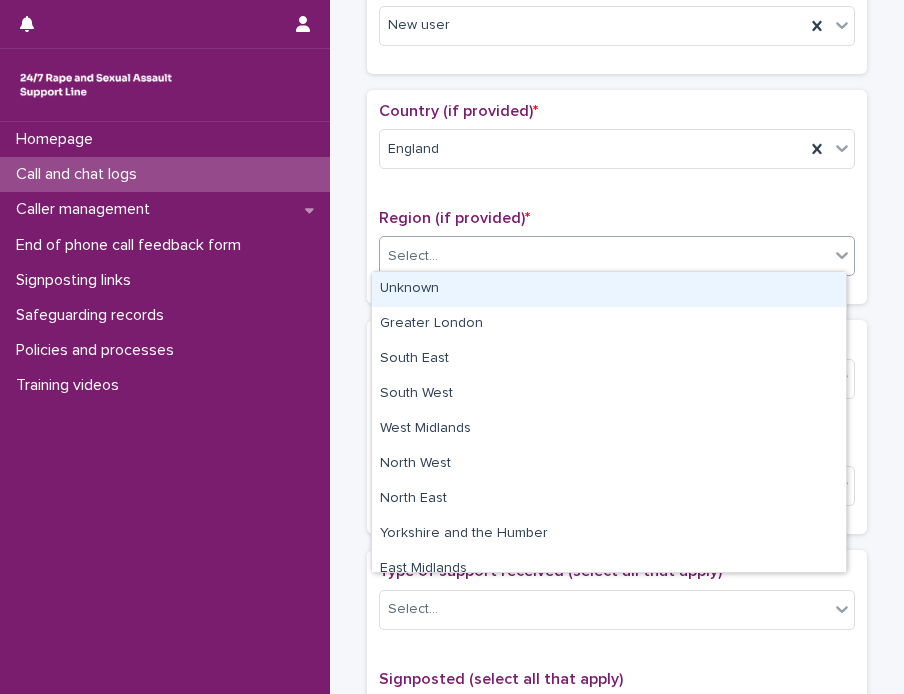 click on "Unknown" at bounding box center [609, 289] 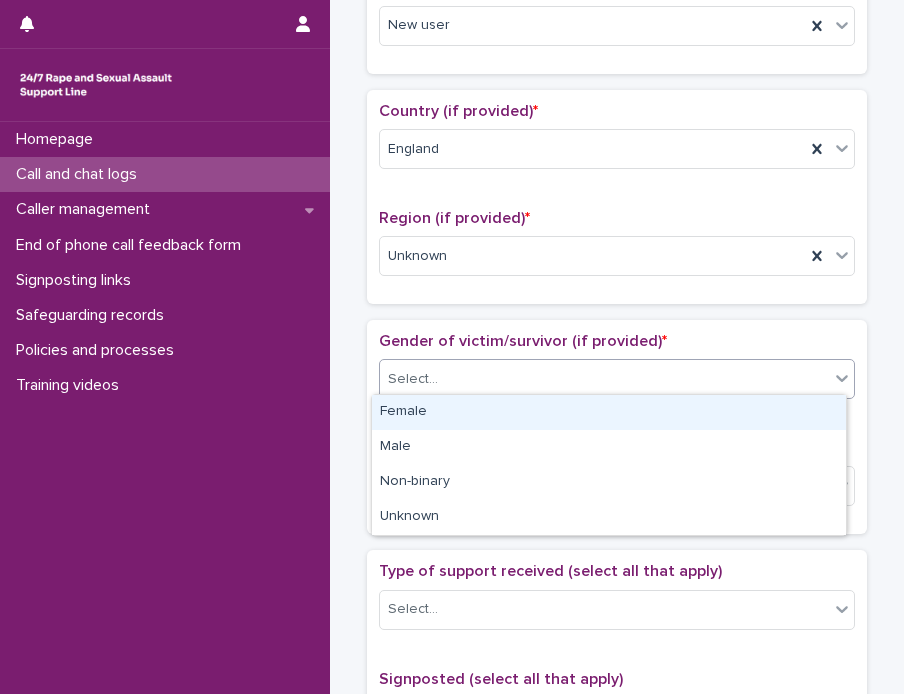 click 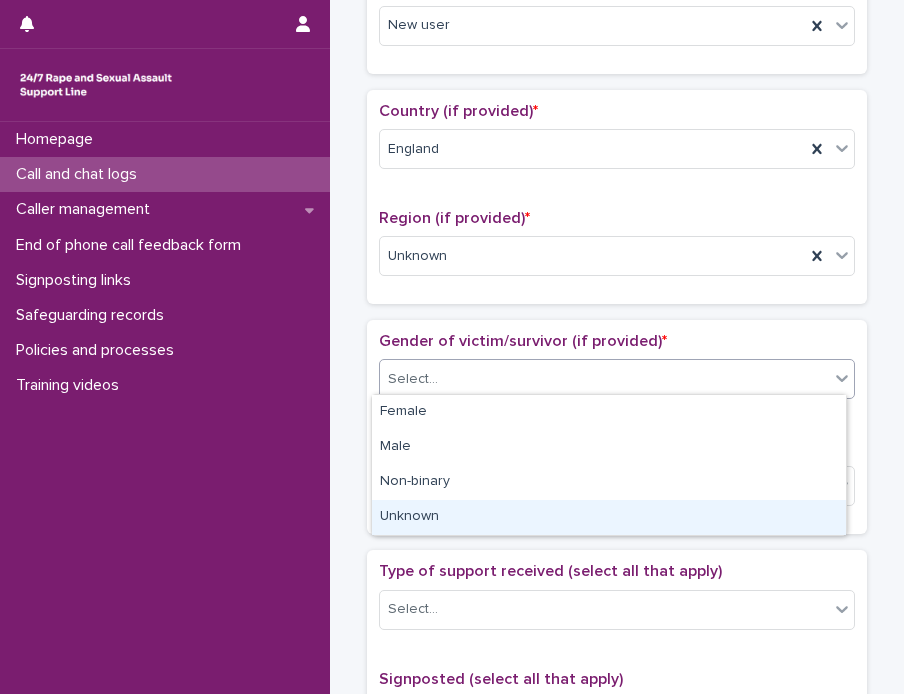 click on "Unknown" at bounding box center [609, 517] 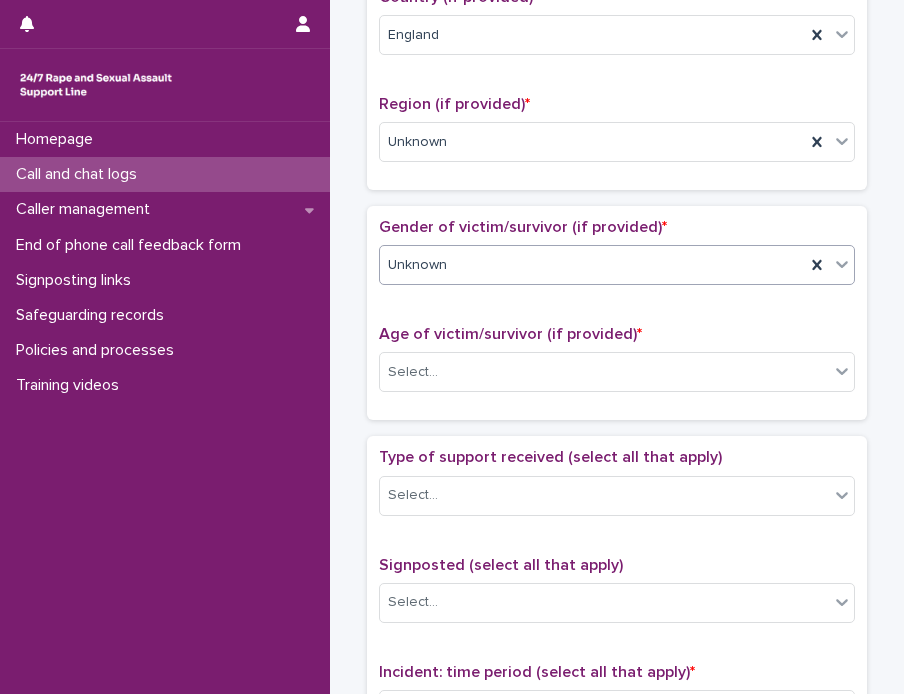 scroll, scrollTop: 800, scrollLeft: 0, axis: vertical 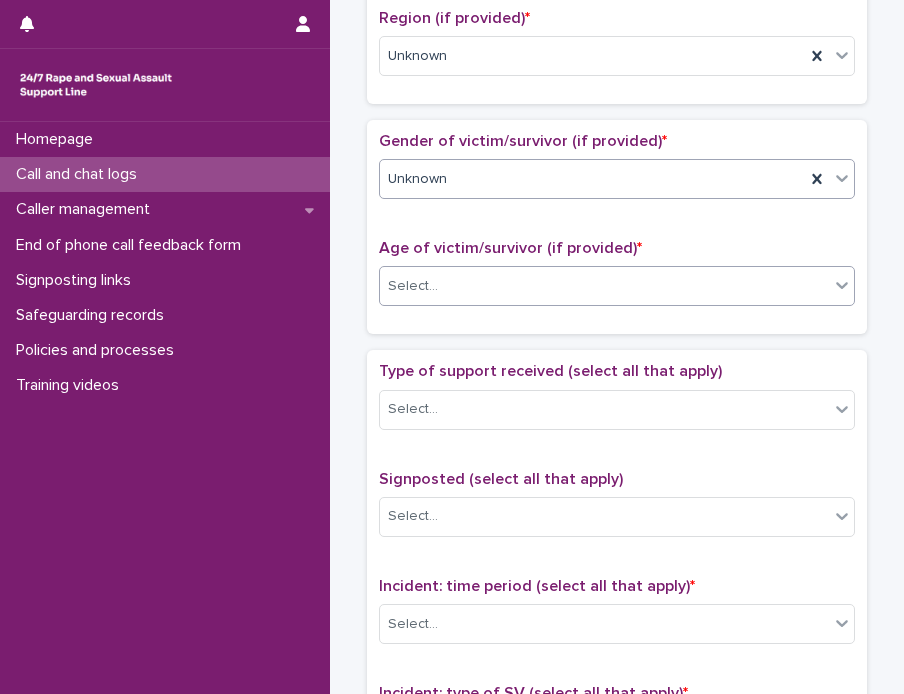 click 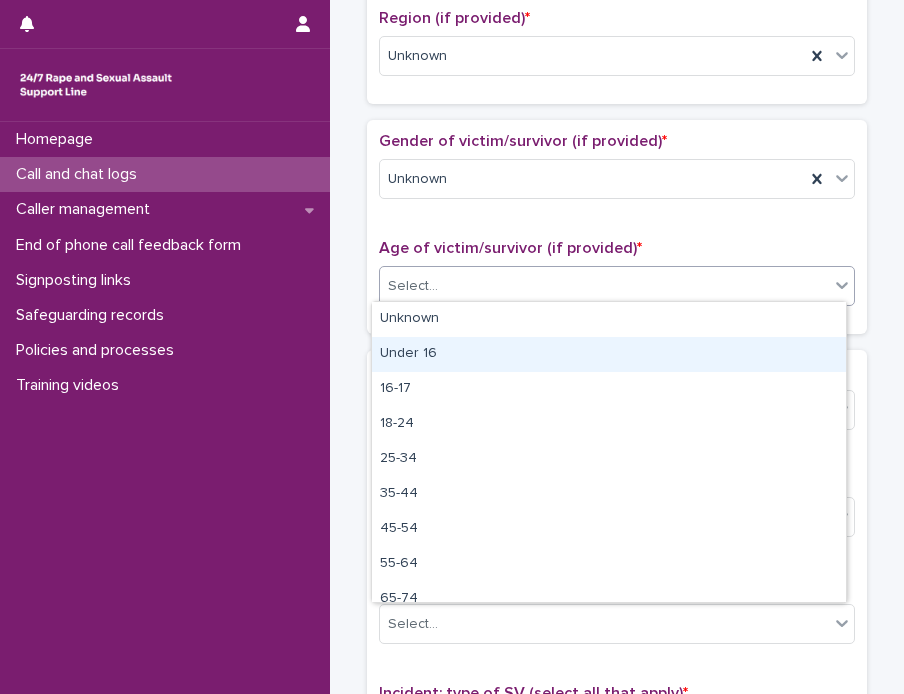 click on "Under 16" at bounding box center [609, 354] 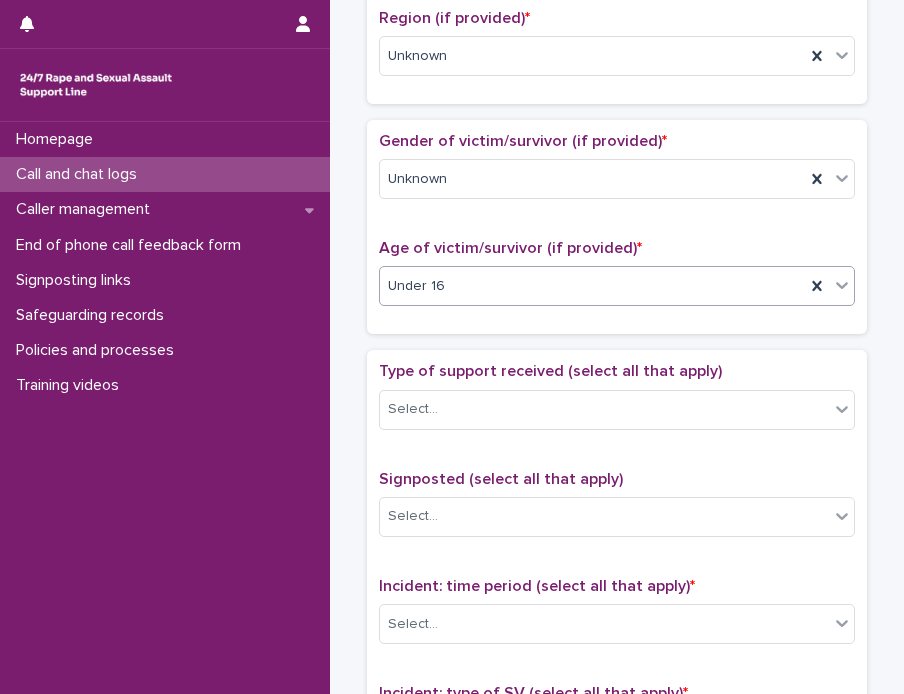 scroll, scrollTop: 900, scrollLeft: 0, axis: vertical 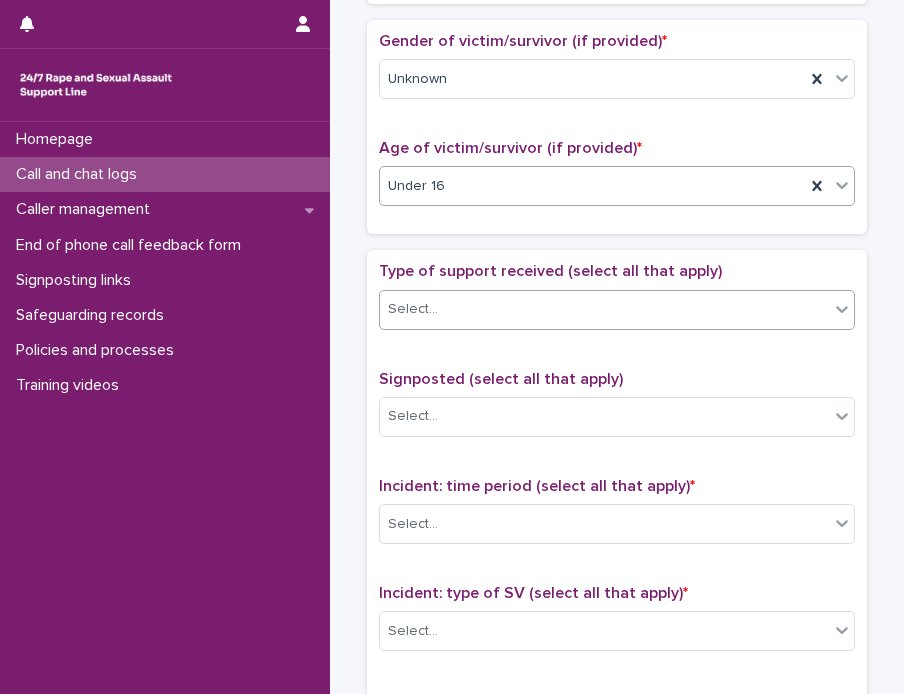 click 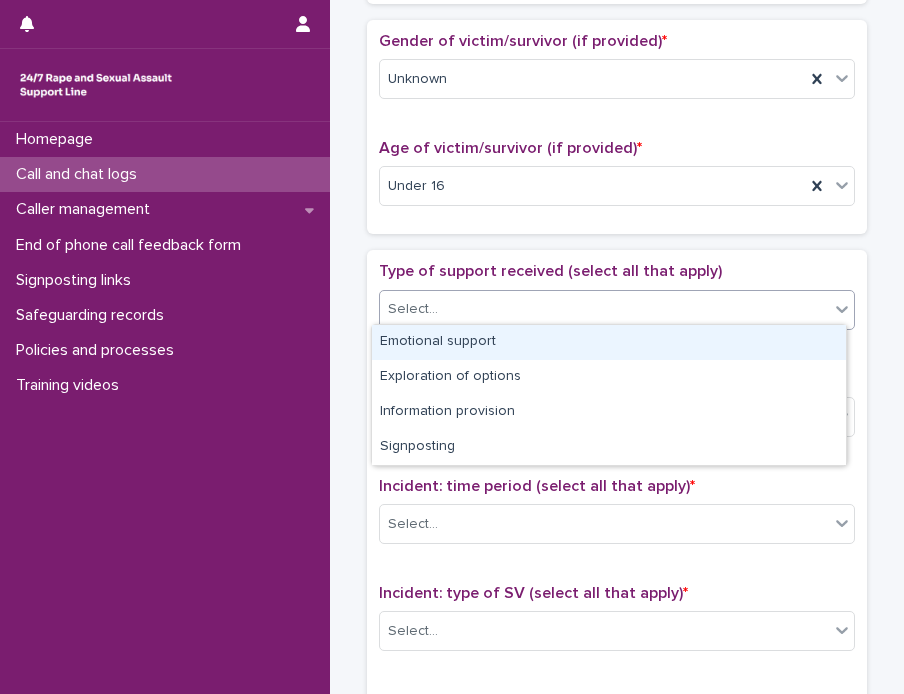 click on "Emotional support" at bounding box center (609, 342) 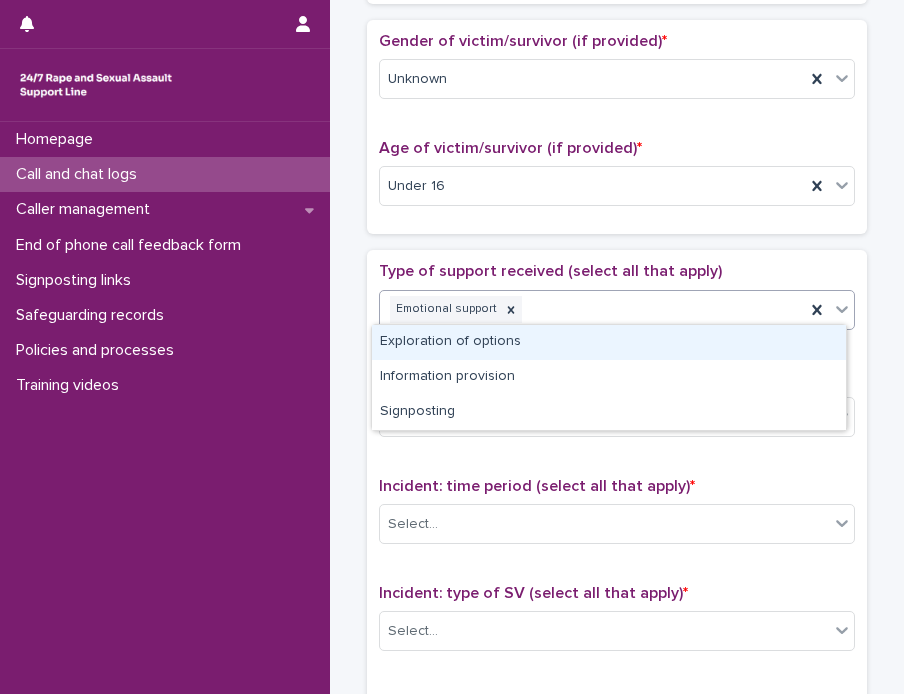 click 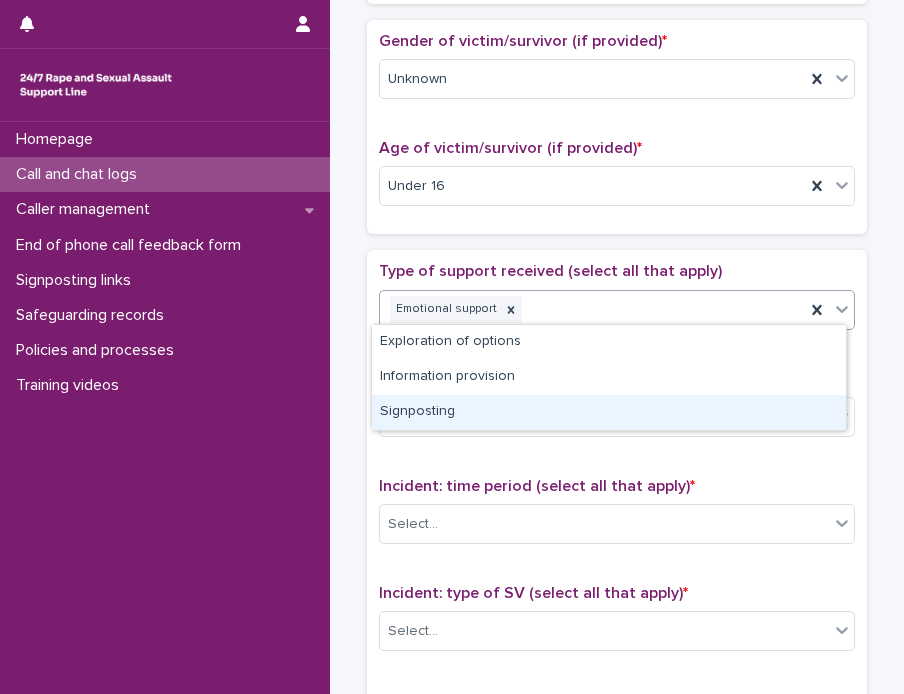 click on "Signposting" at bounding box center [609, 412] 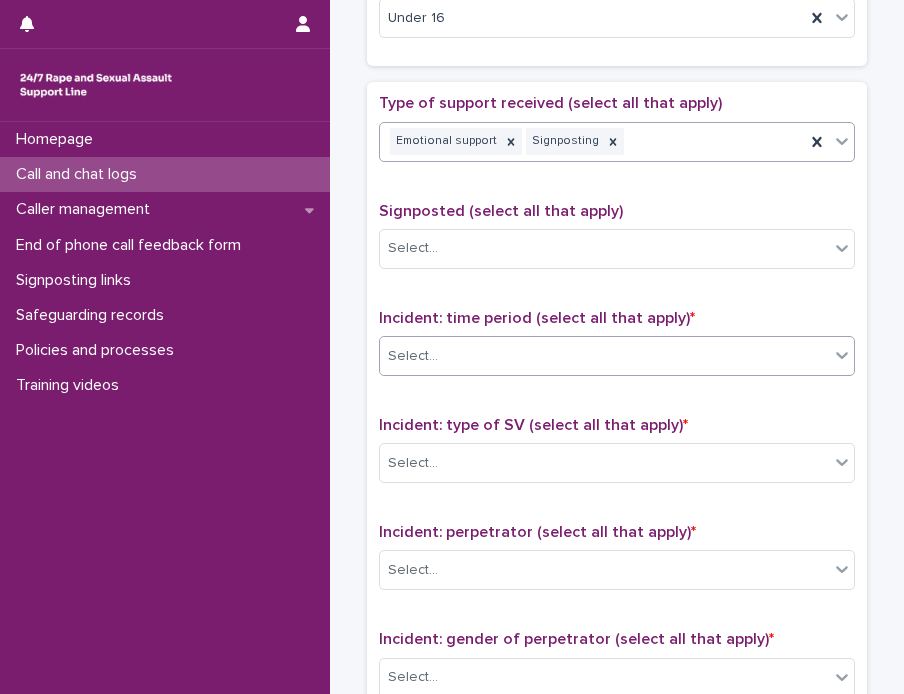 scroll, scrollTop: 1100, scrollLeft: 0, axis: vertical 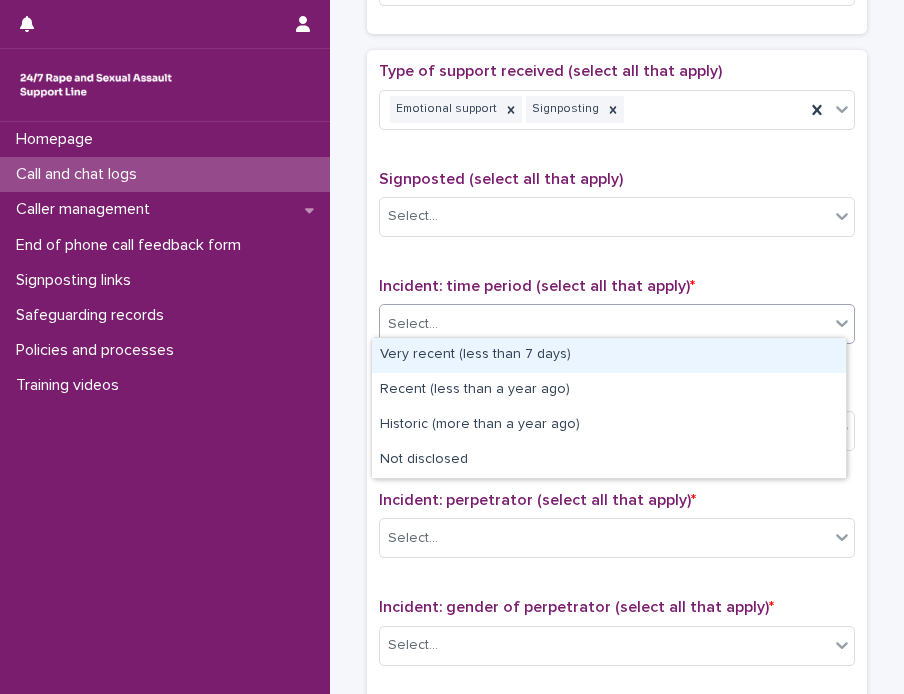 click 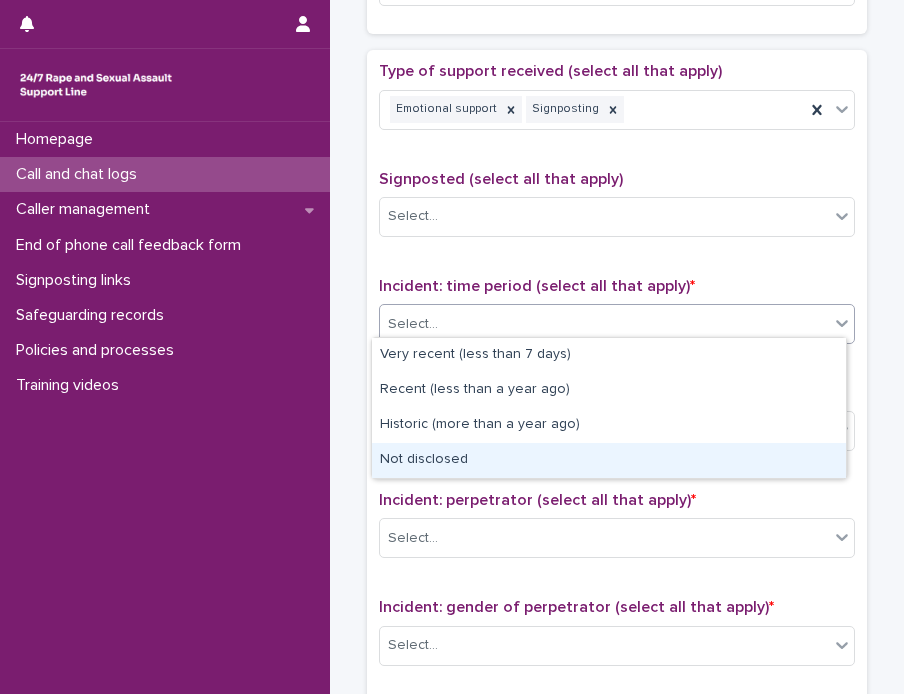 click on "Not disclosed" at bounding box center (609, 460) 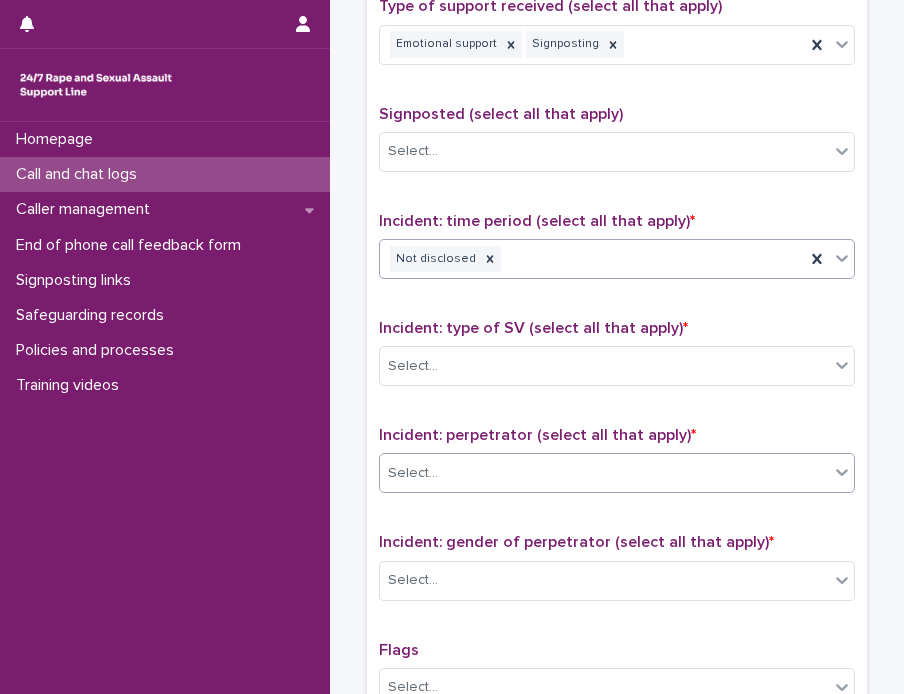 scroll, scrollTop: 1200, scrollLeft: 0, axis: vertical 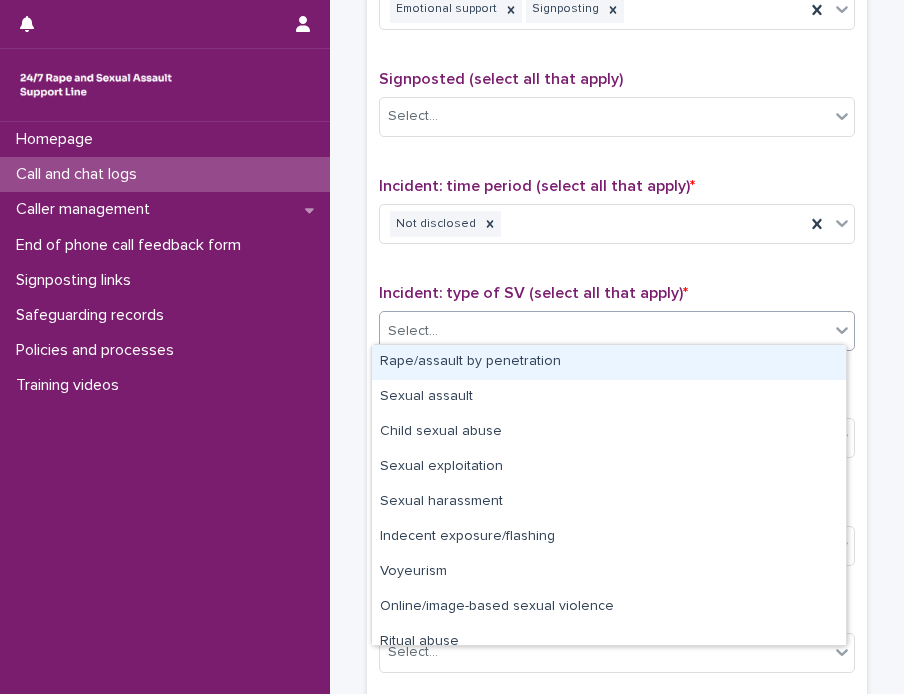 click 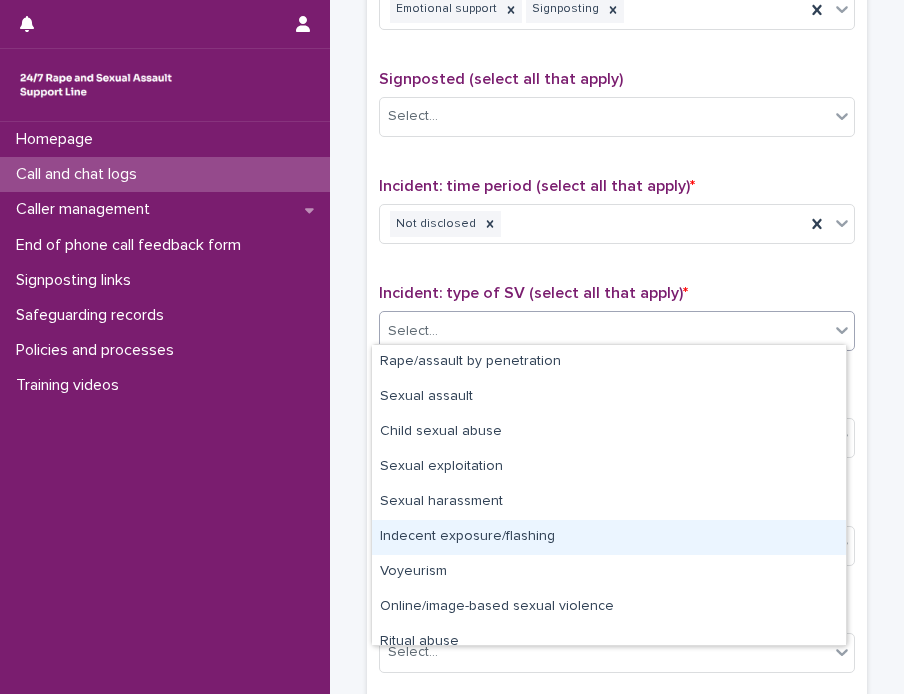 scroll, scrollTop: 50, scrollLeft: 0, axis: vertical 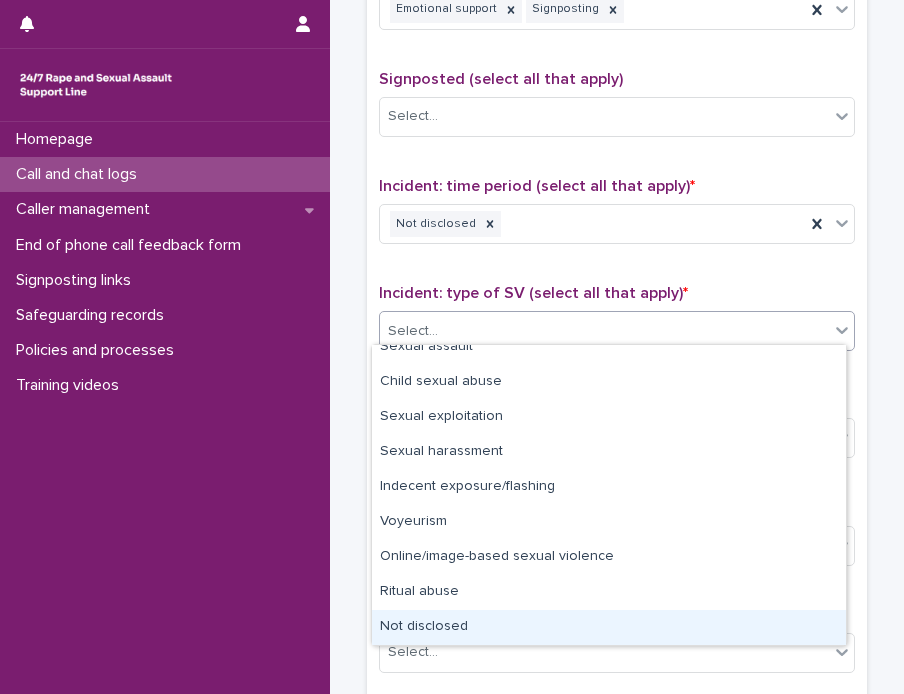 click on "Not disclosed" at bounding box center (609, 627) 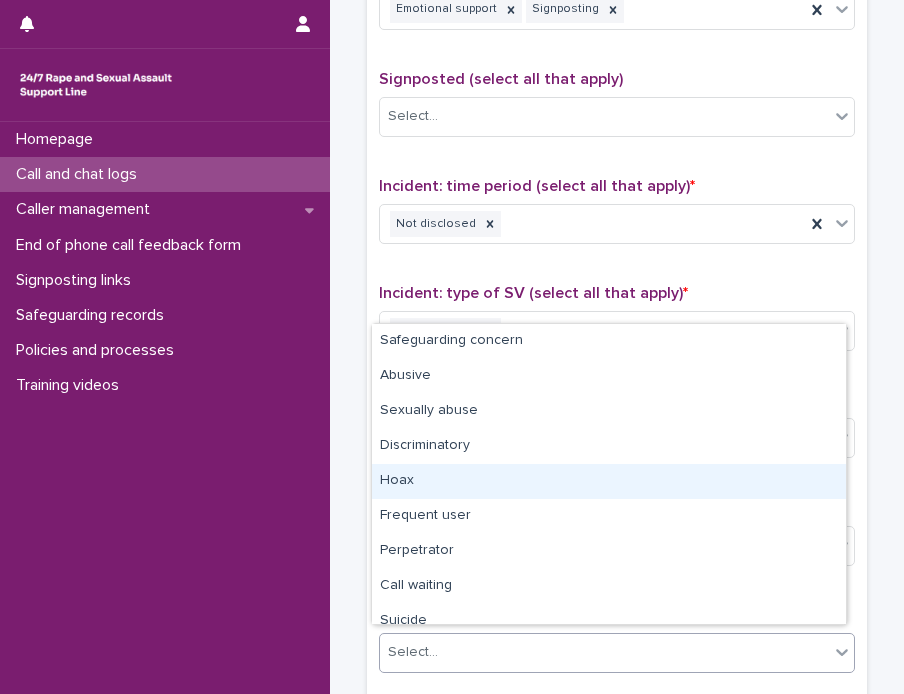 scroll, scrollTop: 120, scrollLeft: 0, axis: vertical 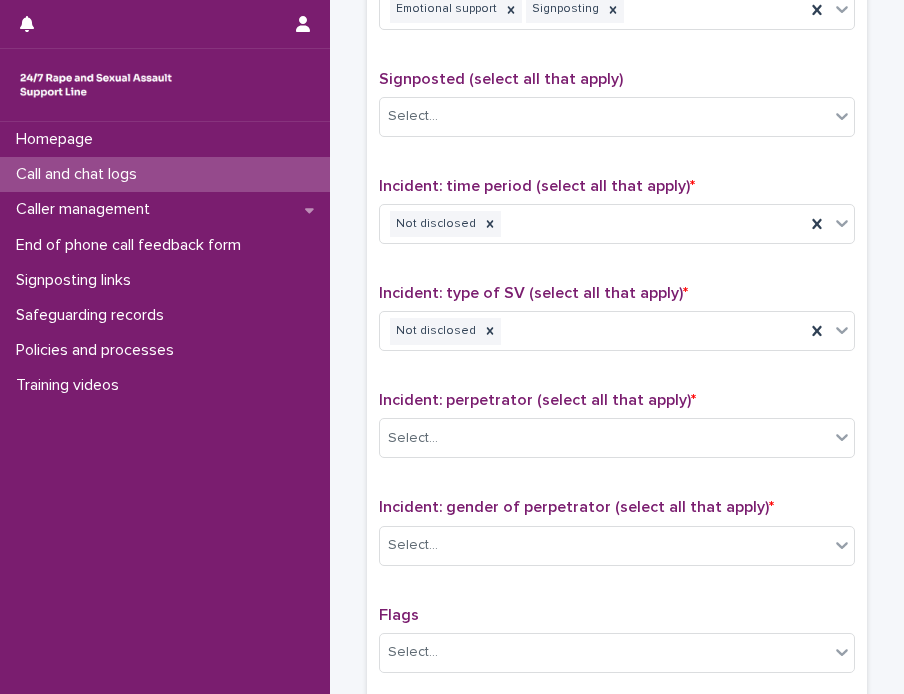 click on "Type of support received (select all that apply) Emotional support Signposting Signposted (select all that apply) Select... Incident: time period (select all that apply) * Not disclosed Incident: type of SV (select all that apply) * Not disclosed Incident: perpetrator (select all that apply) * Select... Incident: gender of perpetrator (select all that apply) * Select... Flags Select... Comments" at bounding box center [617, 380] 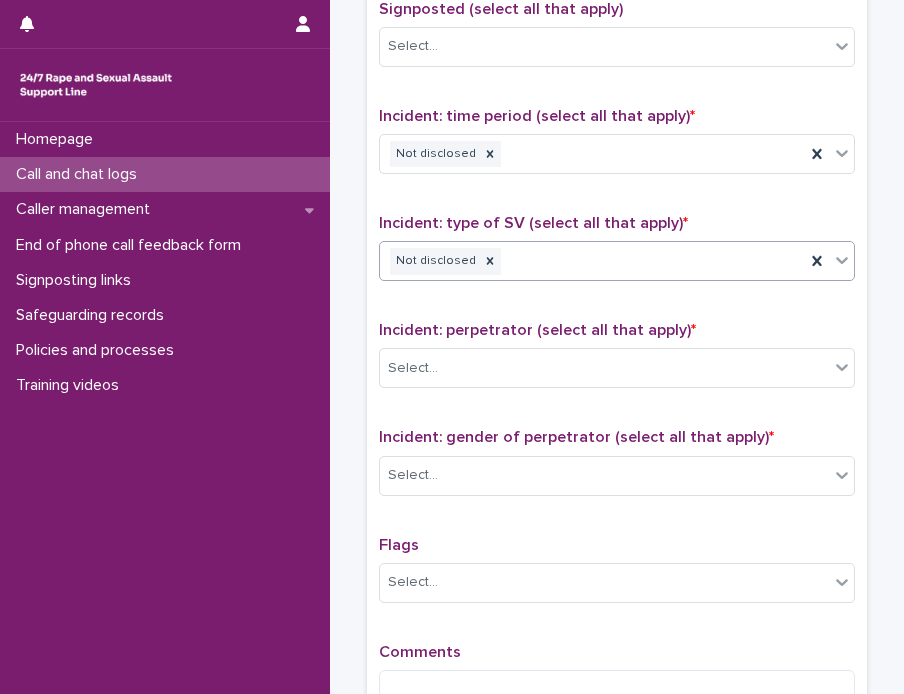 scroll, scrollTop: 1300, scrollLeft: 0, axis: vertical 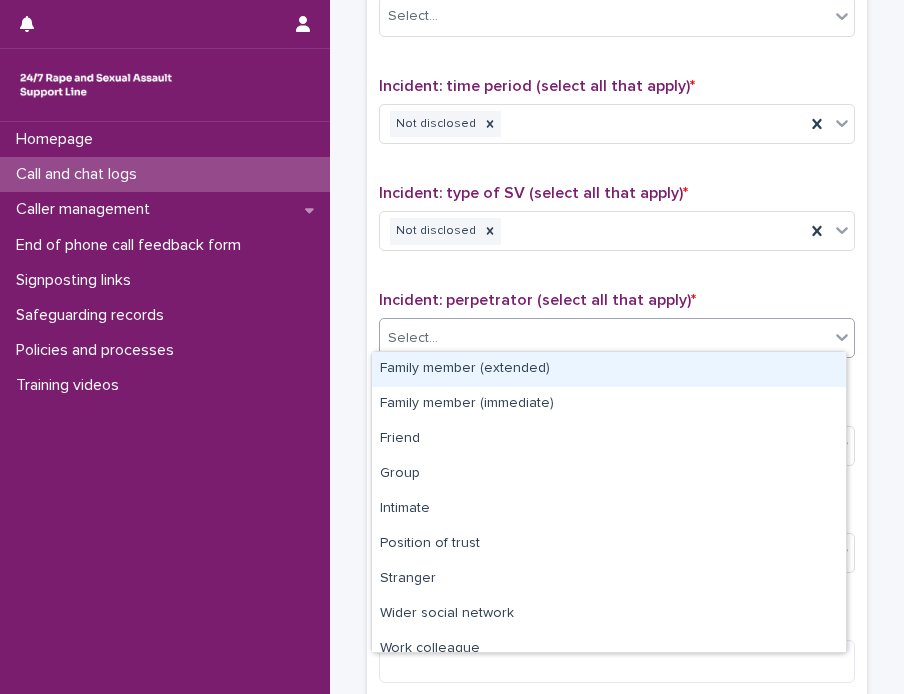 click 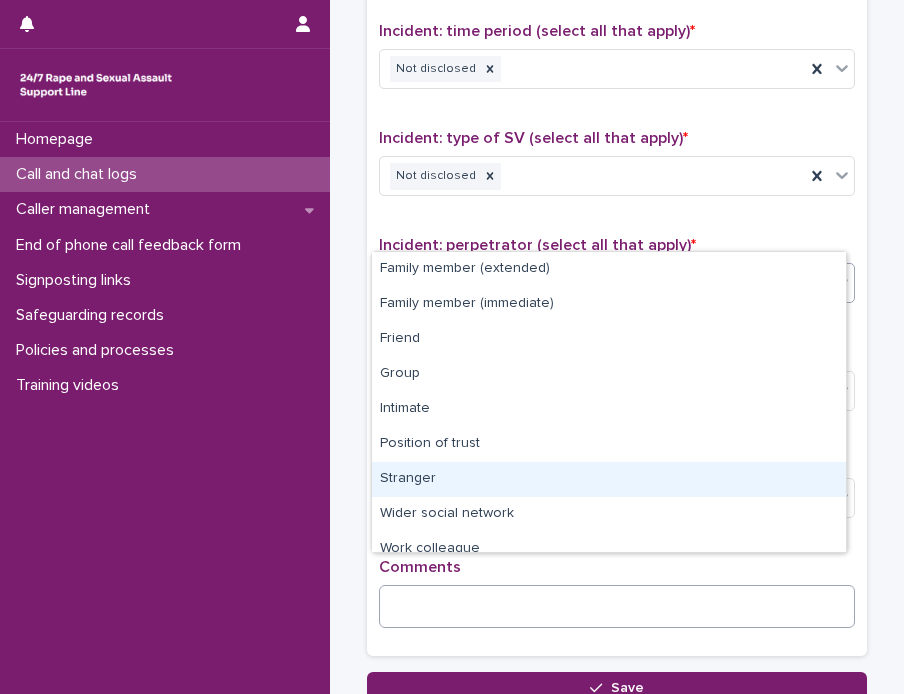 scroll, scrollTop: 1400, scrollLeft: 0, axis: vertical 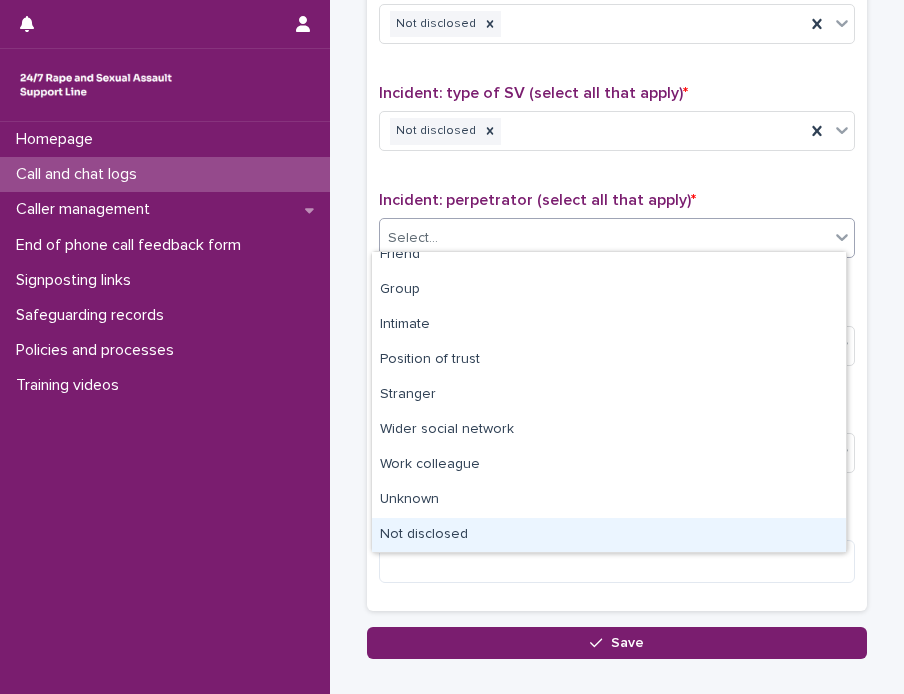 click on "Not disclosed" at bounding box center [609, 535] 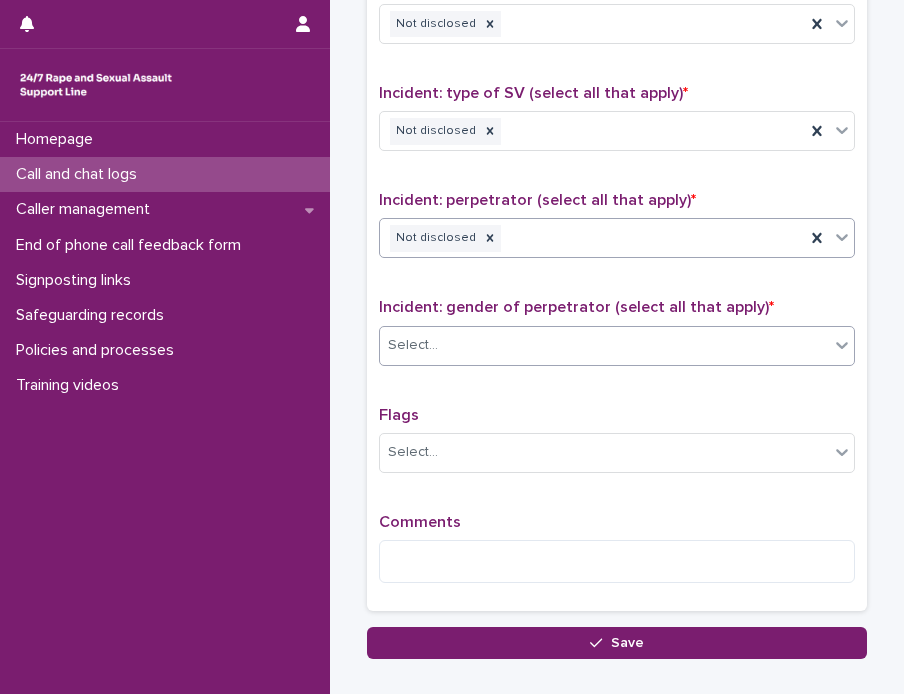 click 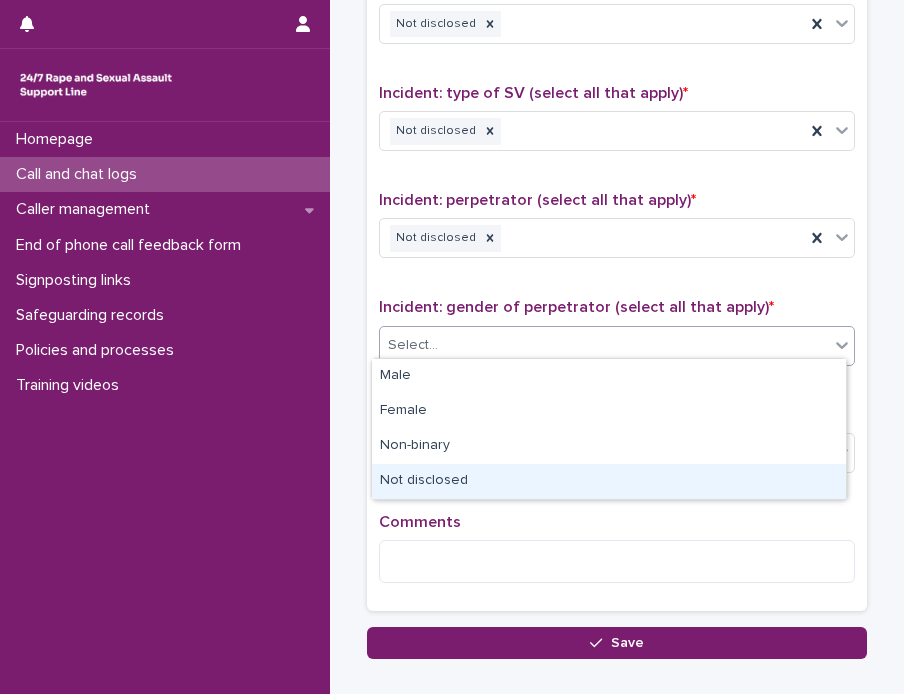 click on "Not disclosed" at bounding box center [609, 481] 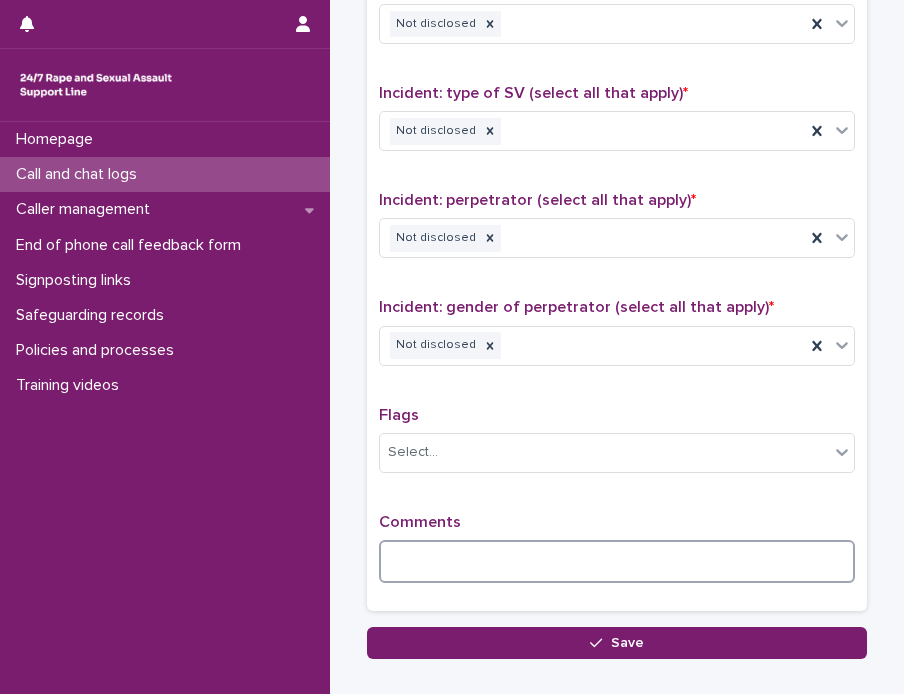 click at bounding box center [617, 561] 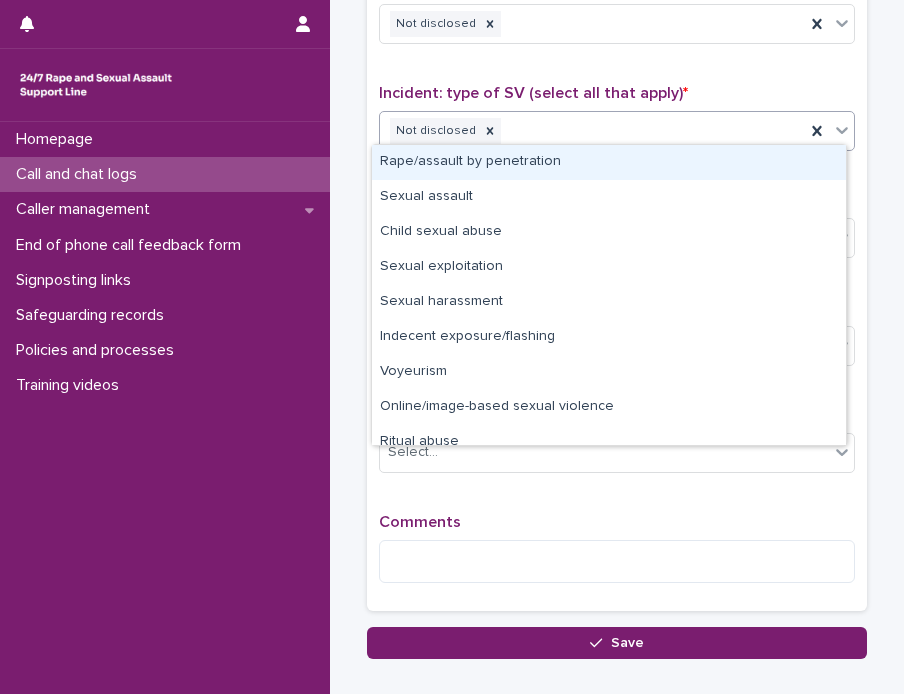 click on "Not disclosed" at bounding box center [592, 131] 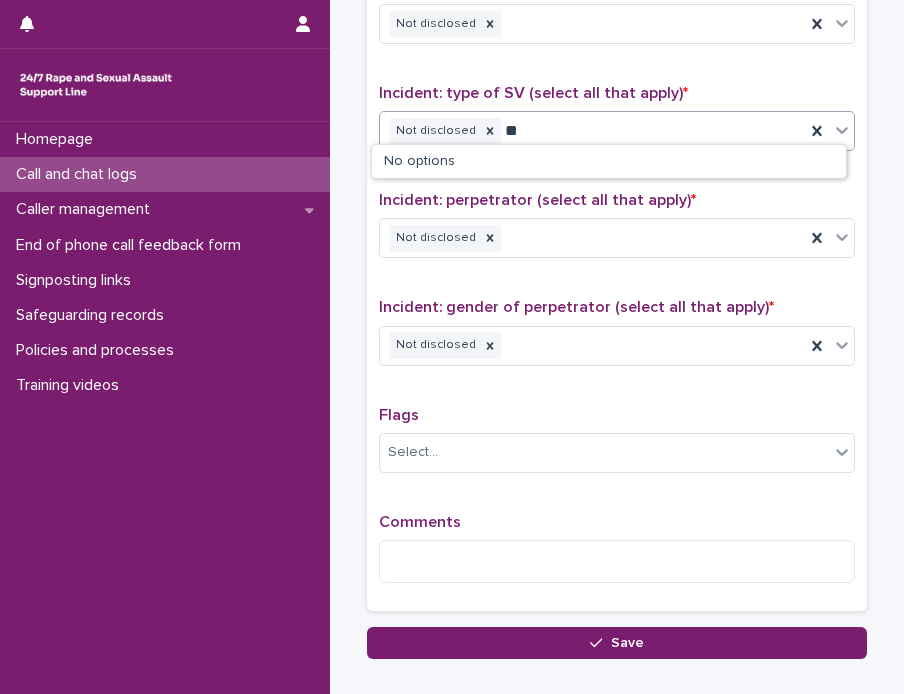 type on "*" 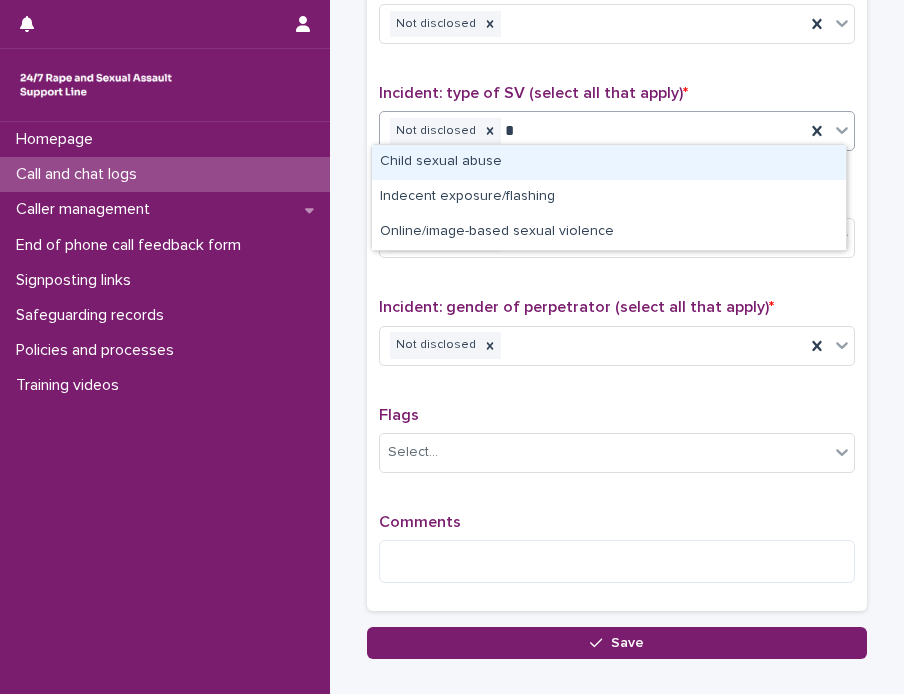 type 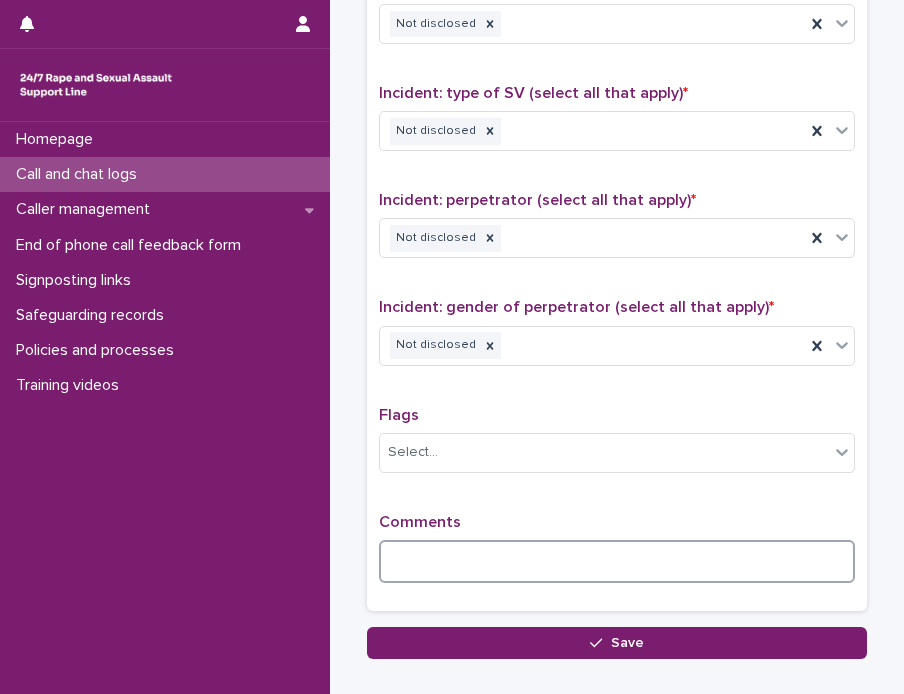 click at bounding box center [617, 561] 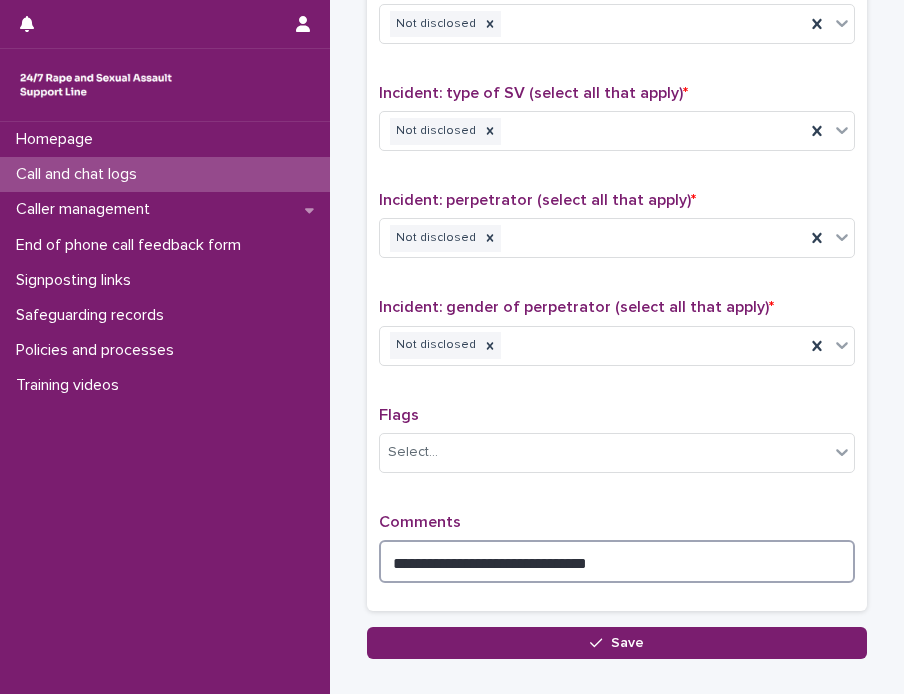 click on "**********" at bounding box center [617, 561] 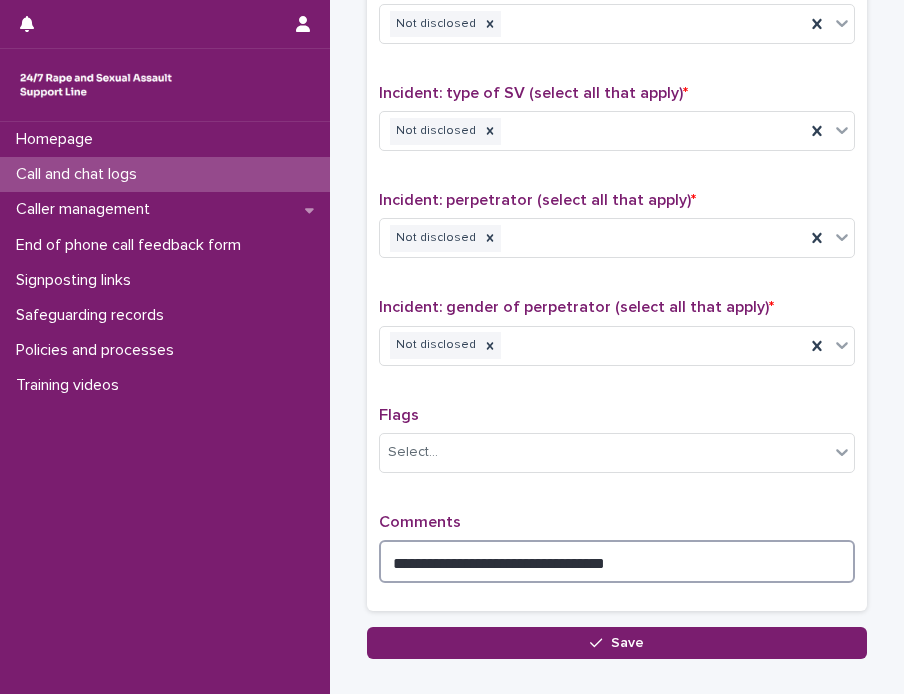 click on "**********" at bounding box center (617, 561) 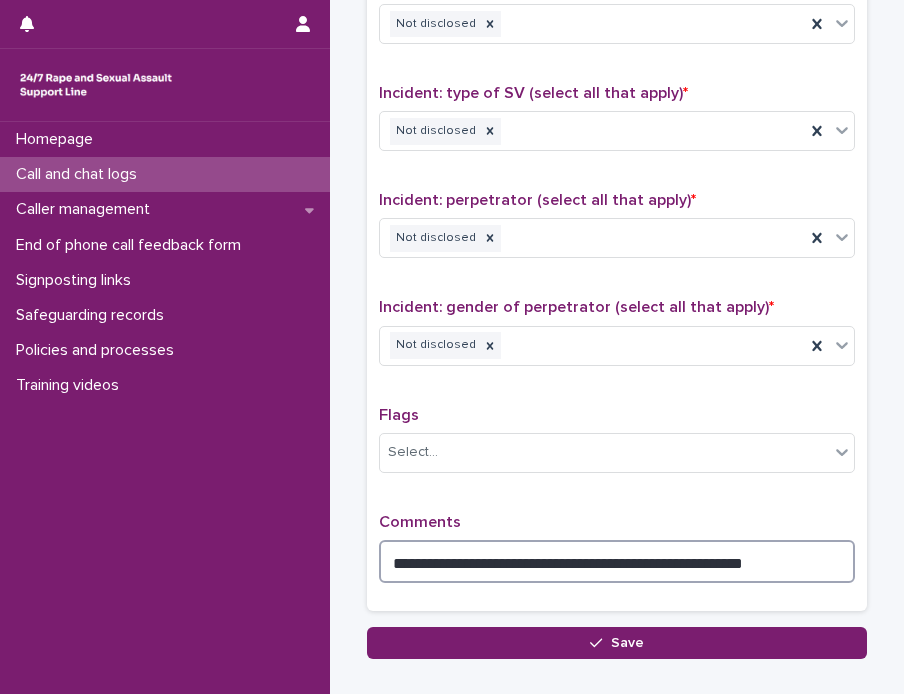 click on "**********" at bounding box center (617, 561) 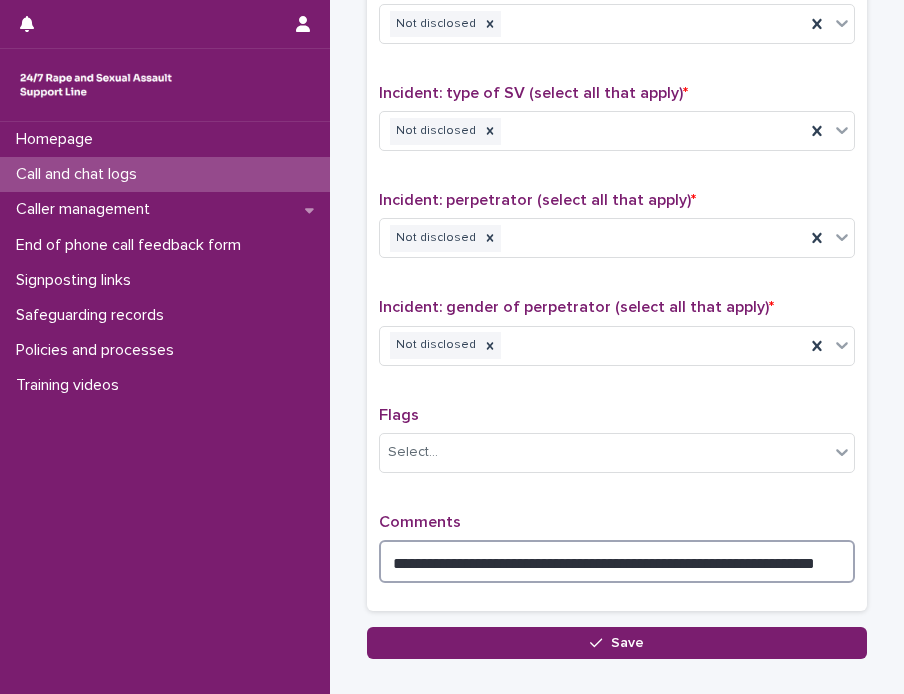 click on "**********" at bounding box center [617, 561] 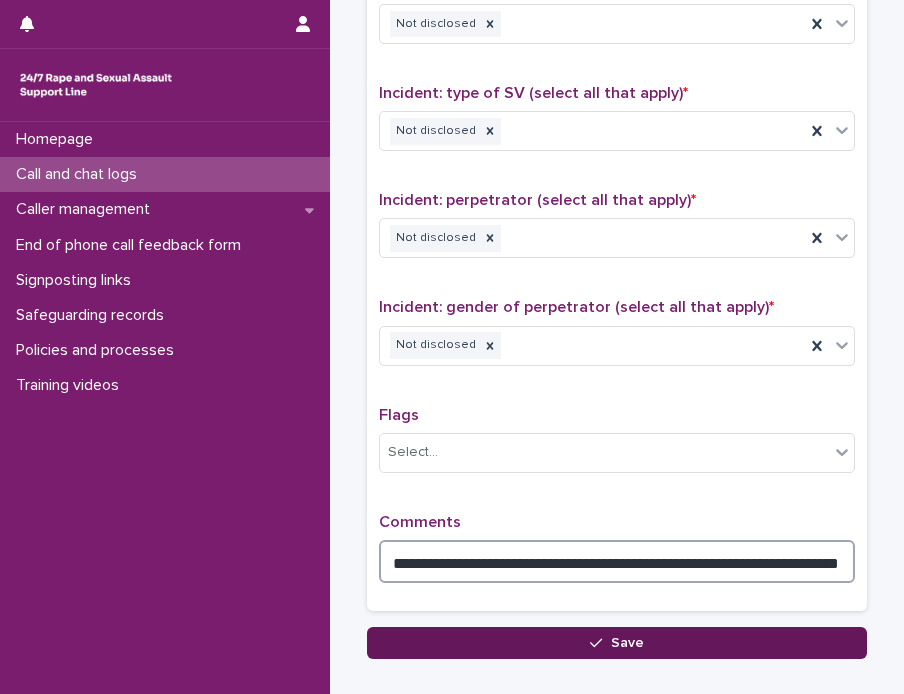 type on "**********" 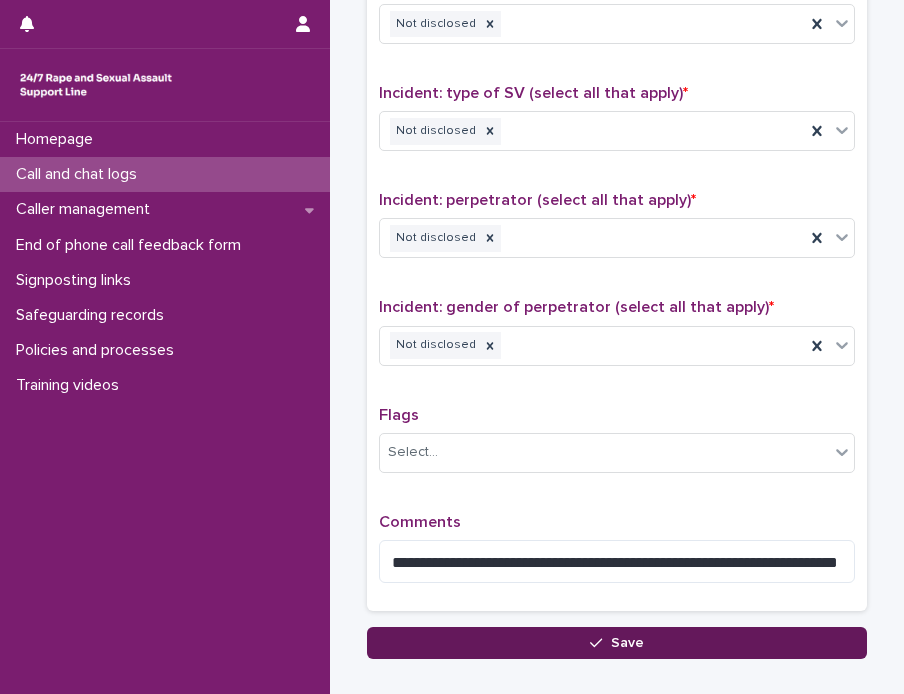 click on "Save" at bounding box center (627, 643) 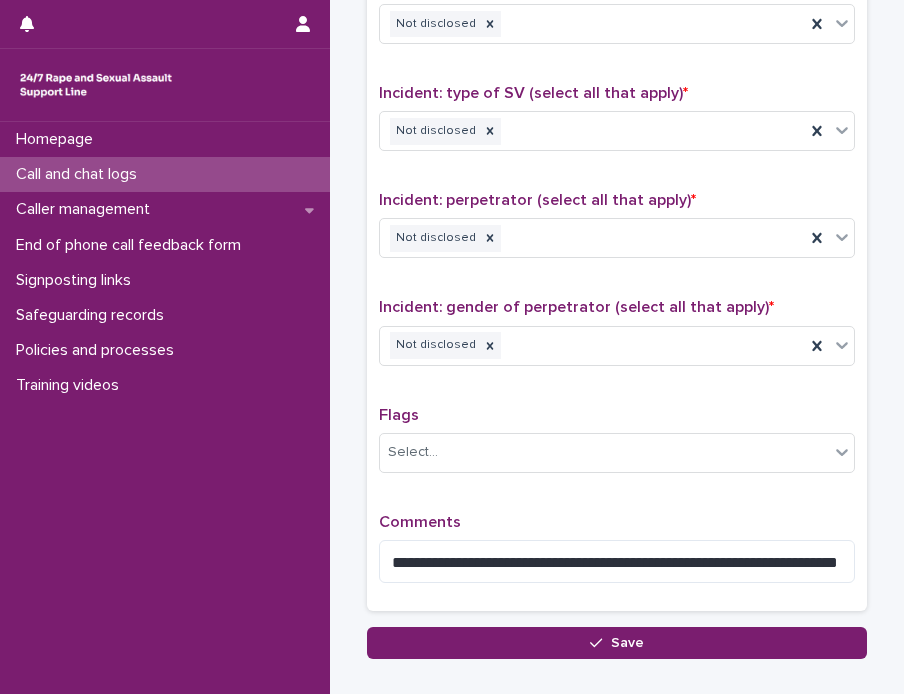 click on "Loading... Saving…" at bounding box center [617, -304] 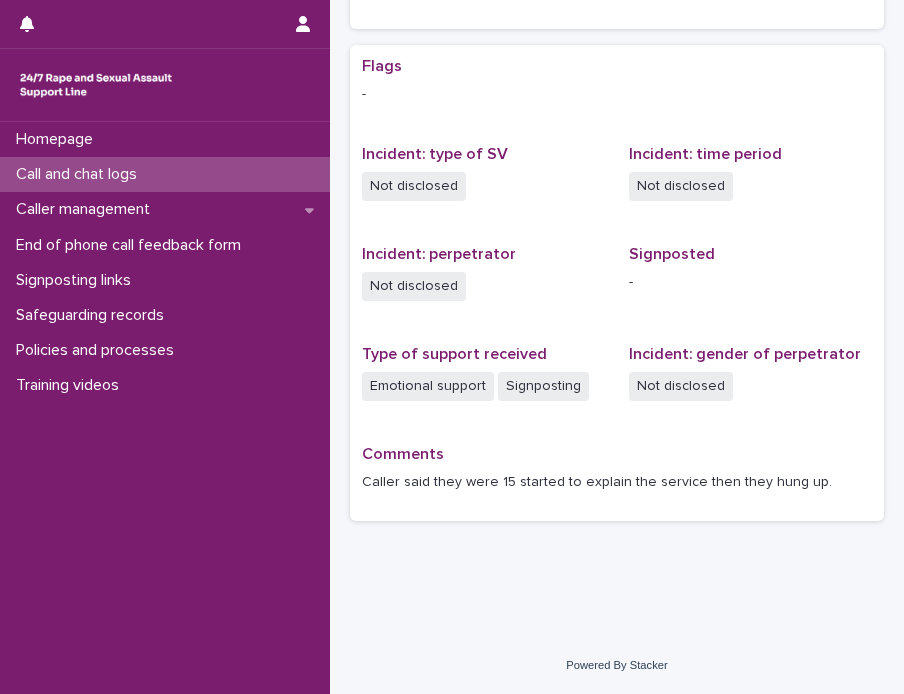scroll, scrollTop: 0, scrollLeft: 0, axis: both 